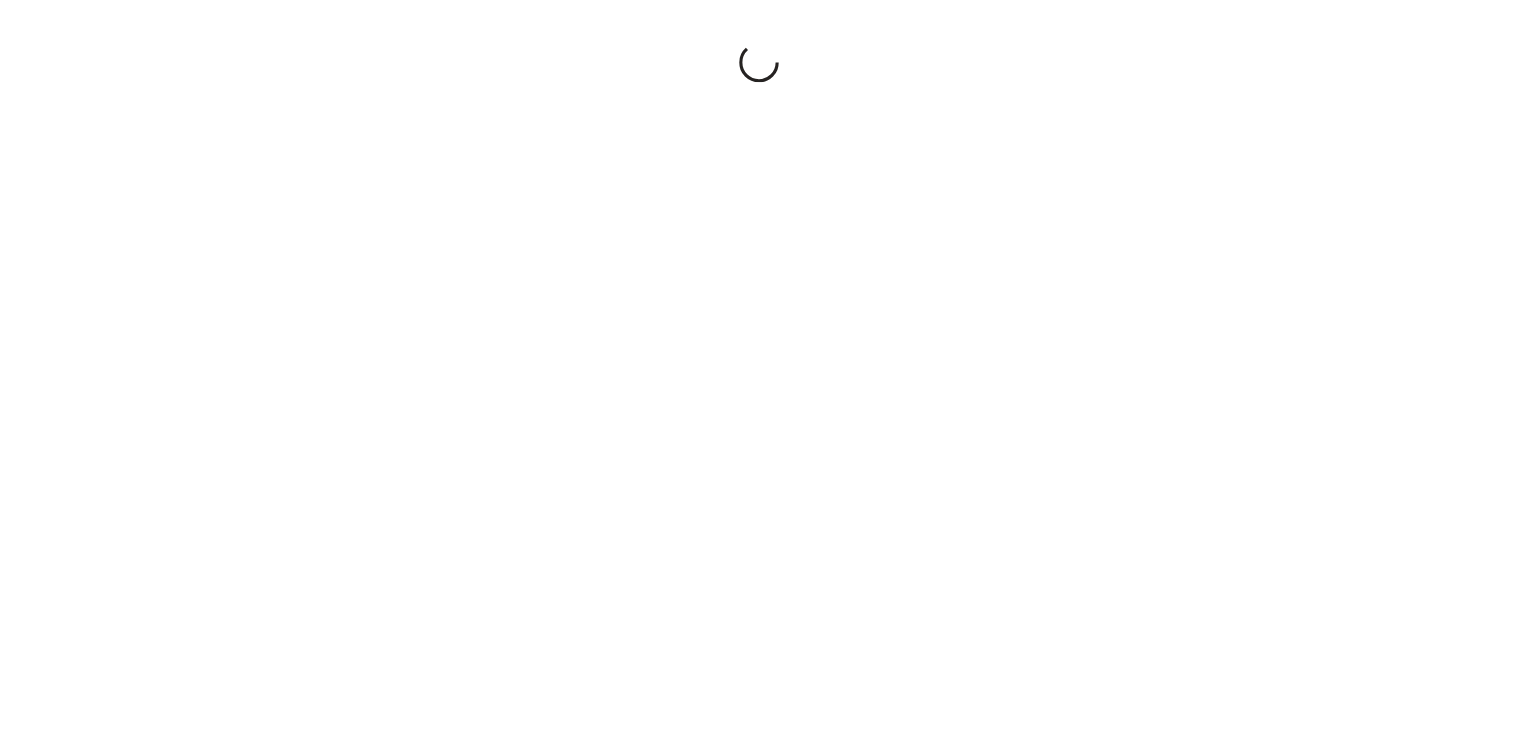 scroll, scrollTop: 0, scrollLeft: 0, axis: both 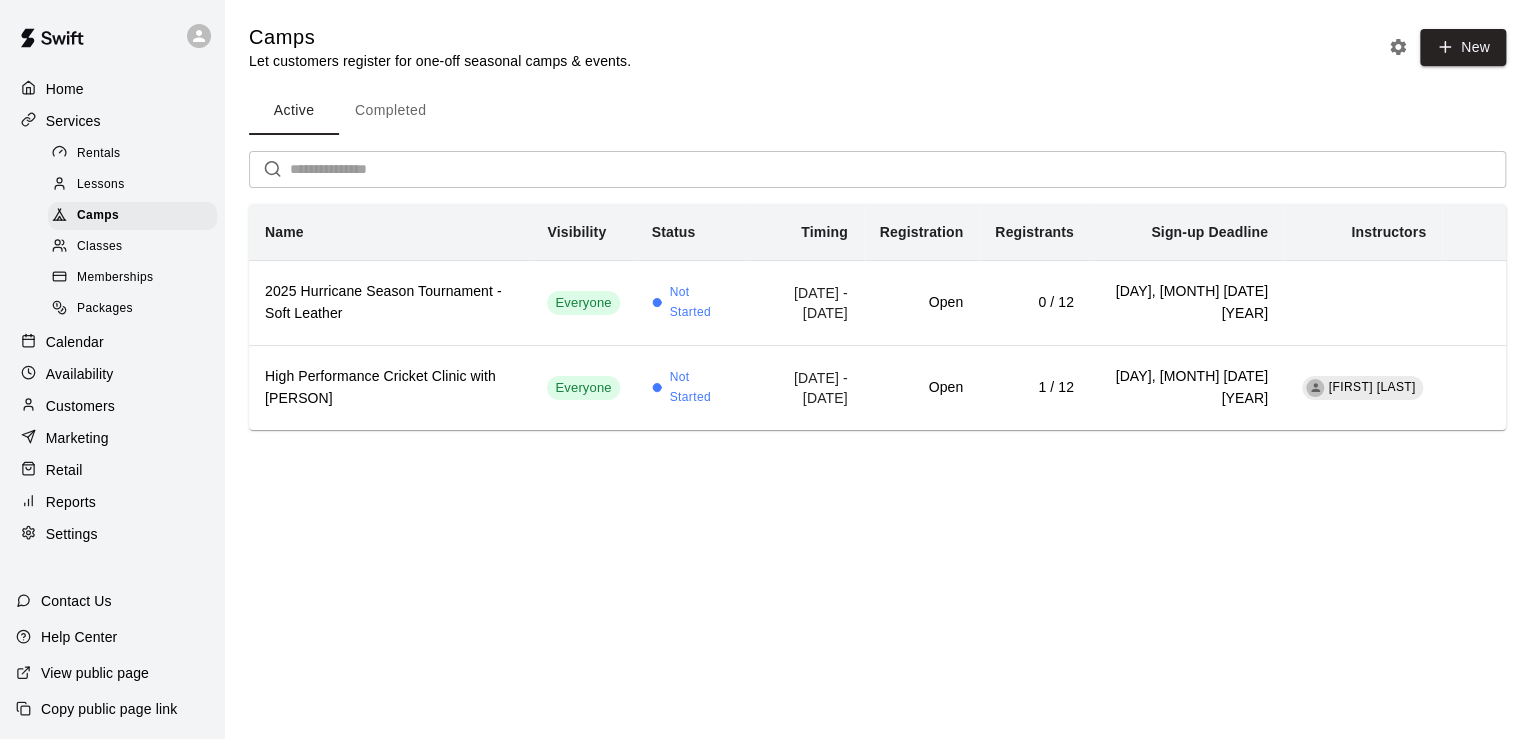 click on "Memberships" at bounding box center [115, 278] 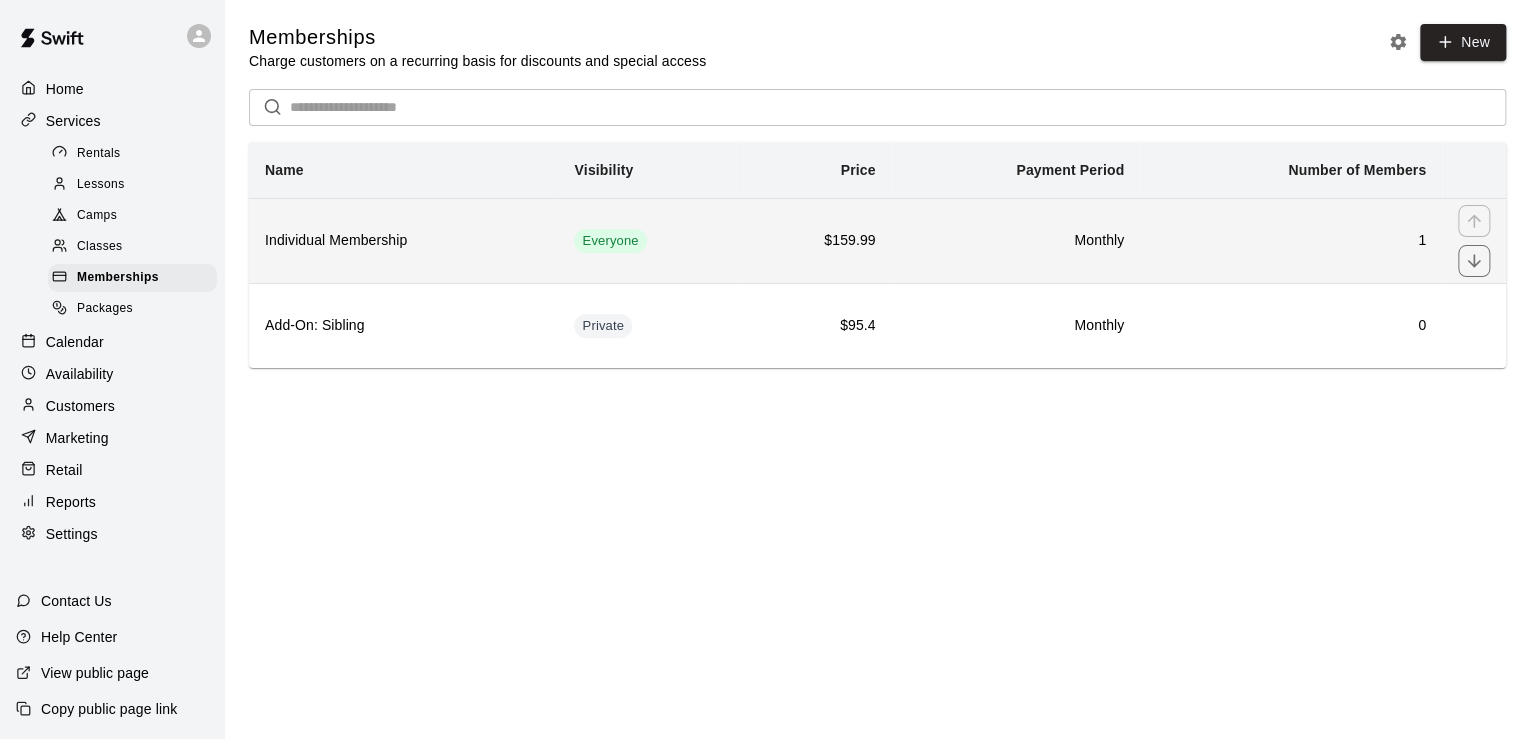 click on "Individual Membership" at bounding box center [403, 241] 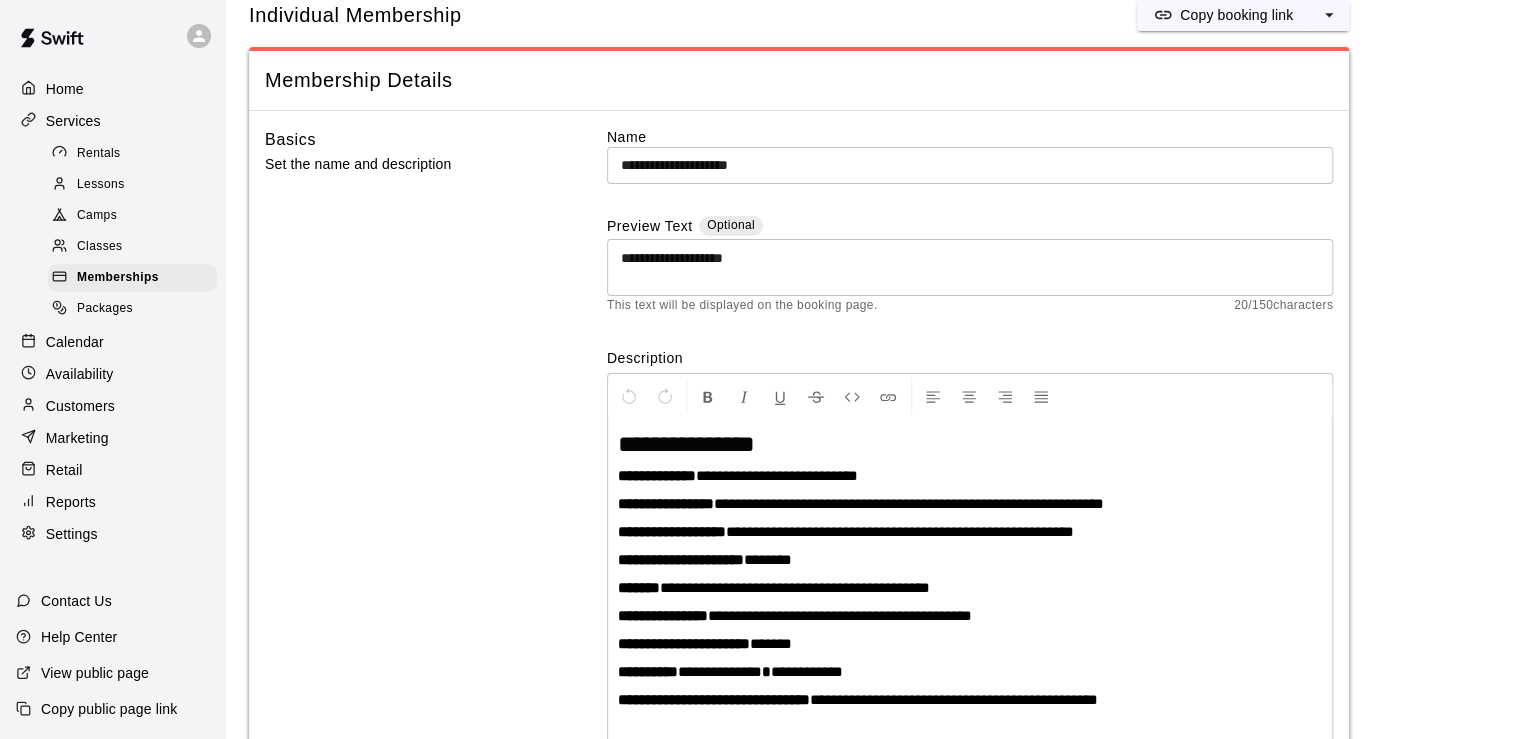 scroll, scrollTop: 295, scrollLeft: 0, axis: vertical 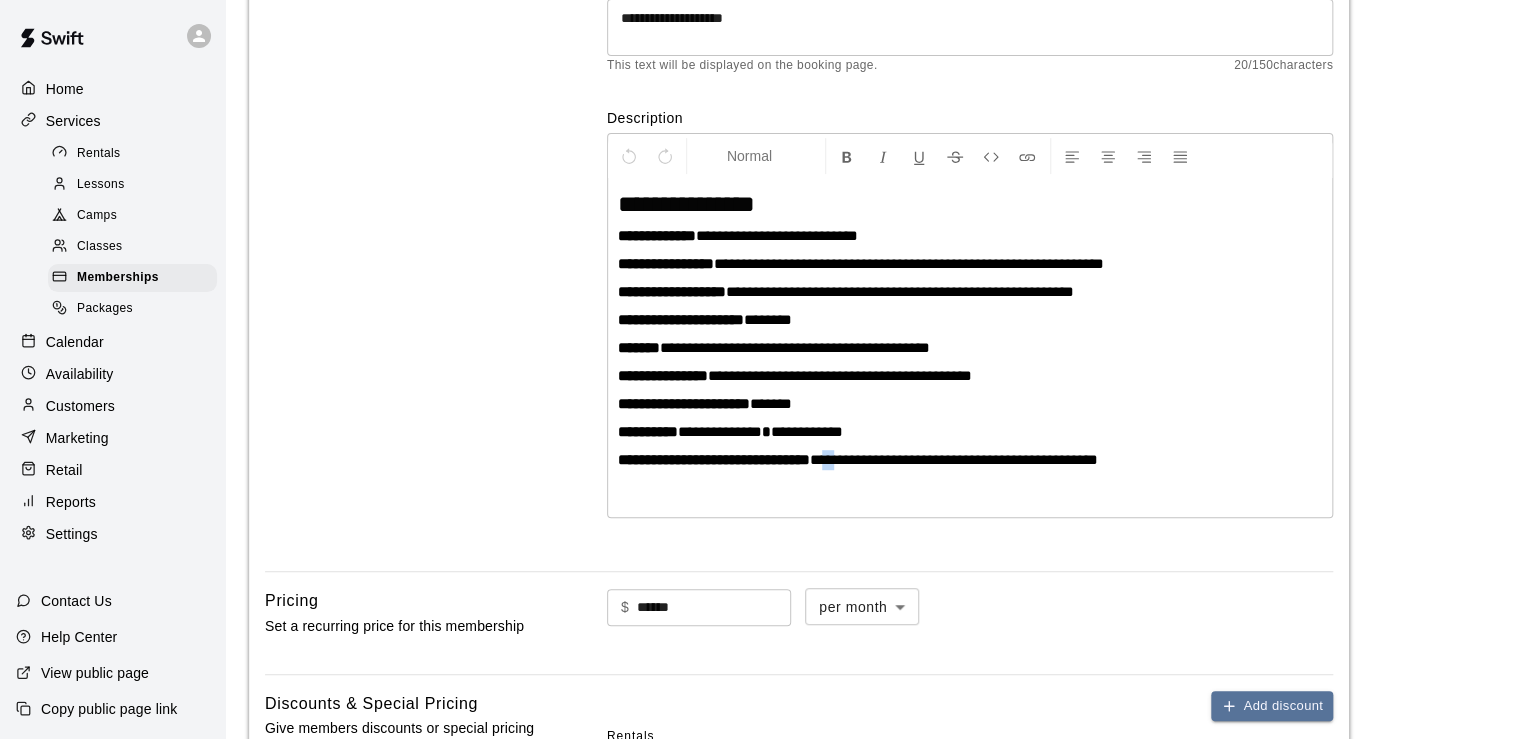 drag, startPoint x: 877, startPoint y: 460, endPoint x: 893, endPoint y: 459, distance: 16.03122 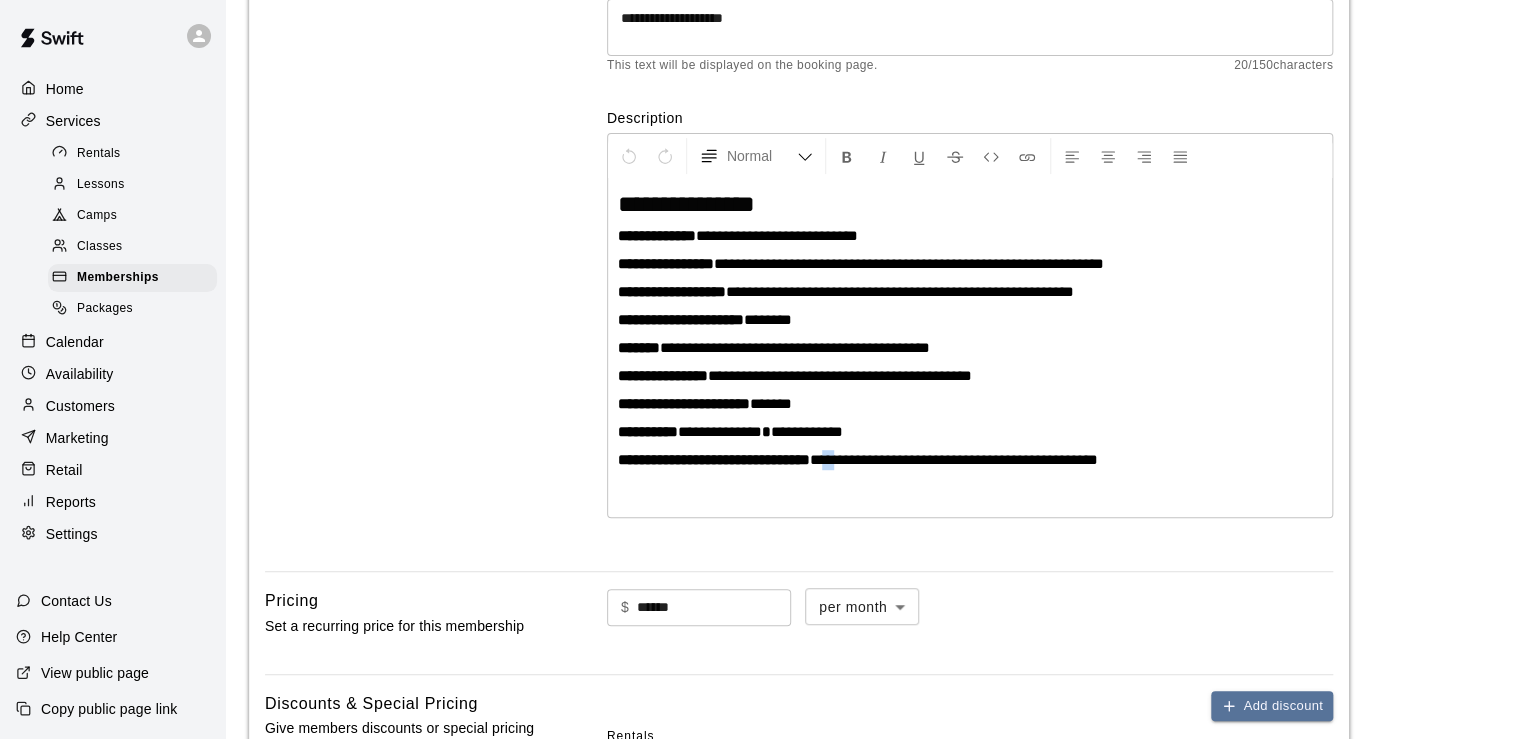 click on "**********" at bounding box center [954, 459] 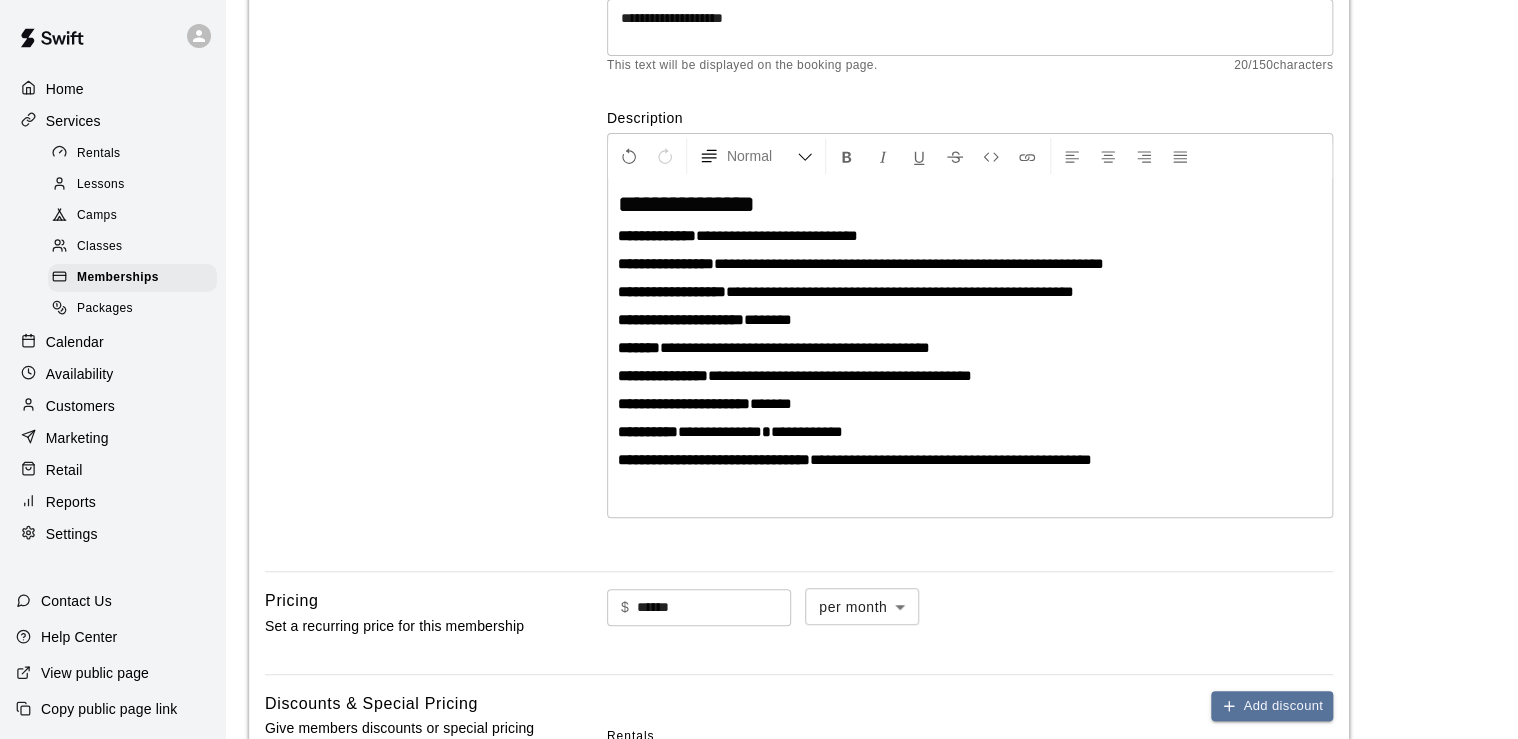 type 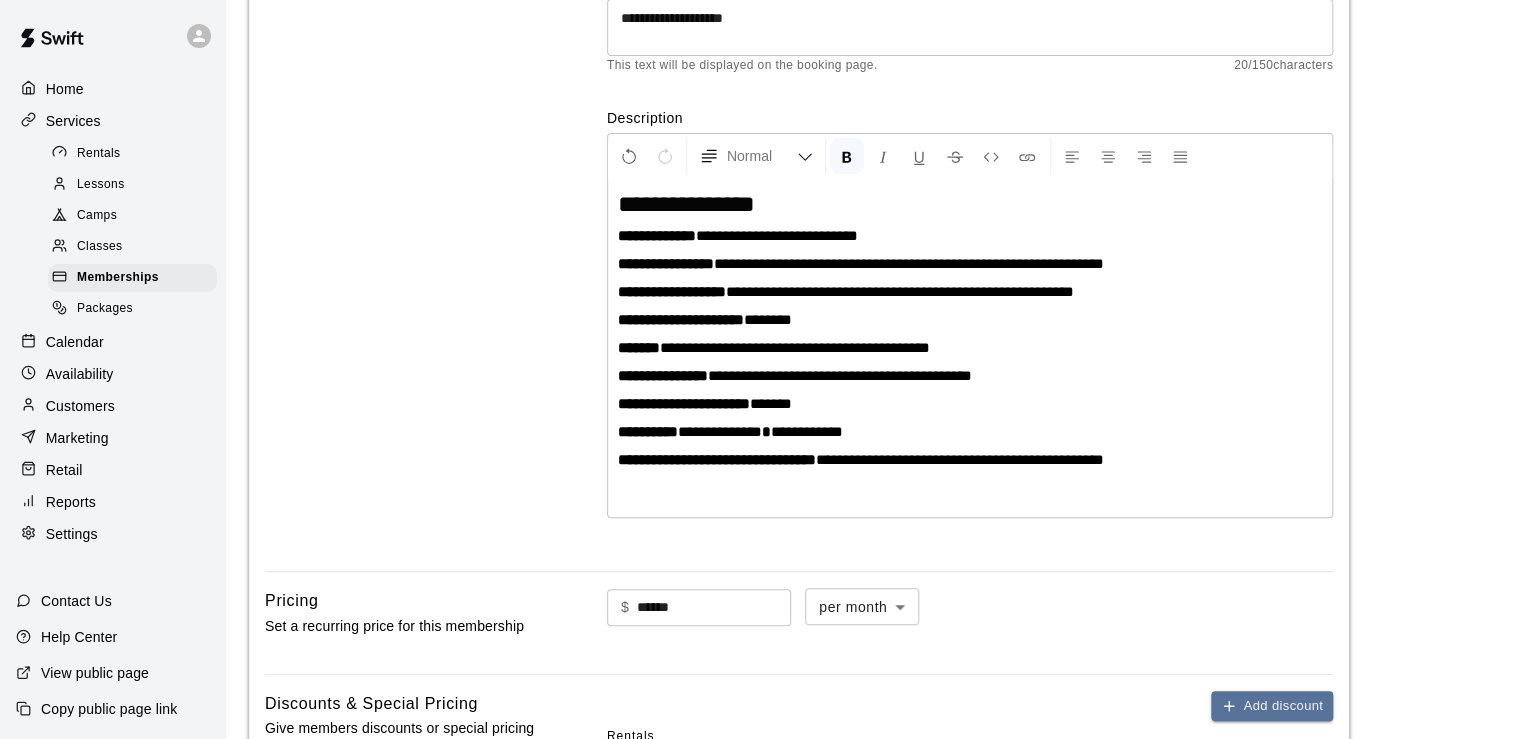click on "**********" at bounding box center (970, 348) 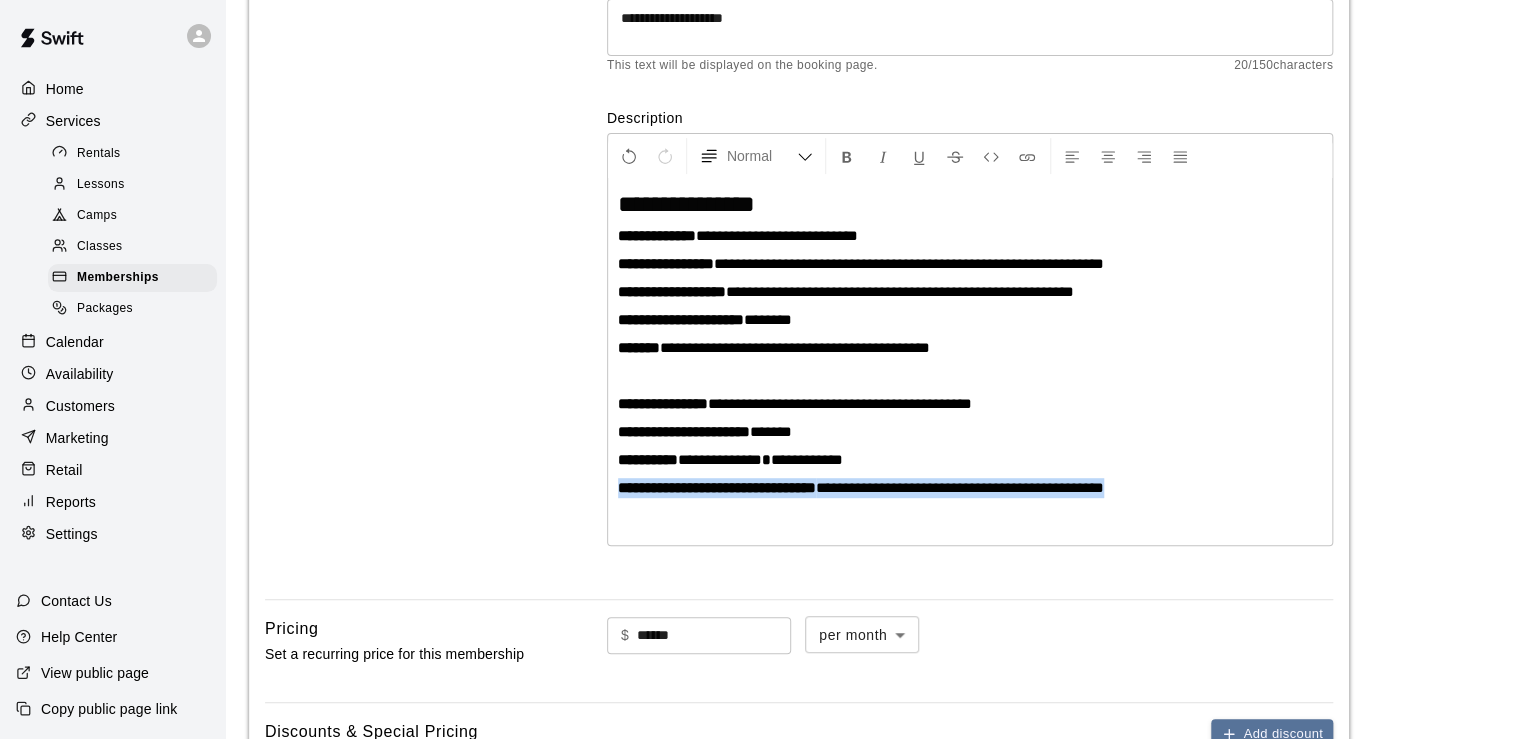 drag, startPoint x: 619, startPoint y: 486, endPoint x: 1220, endPoint y: 484, distance: 601.00336 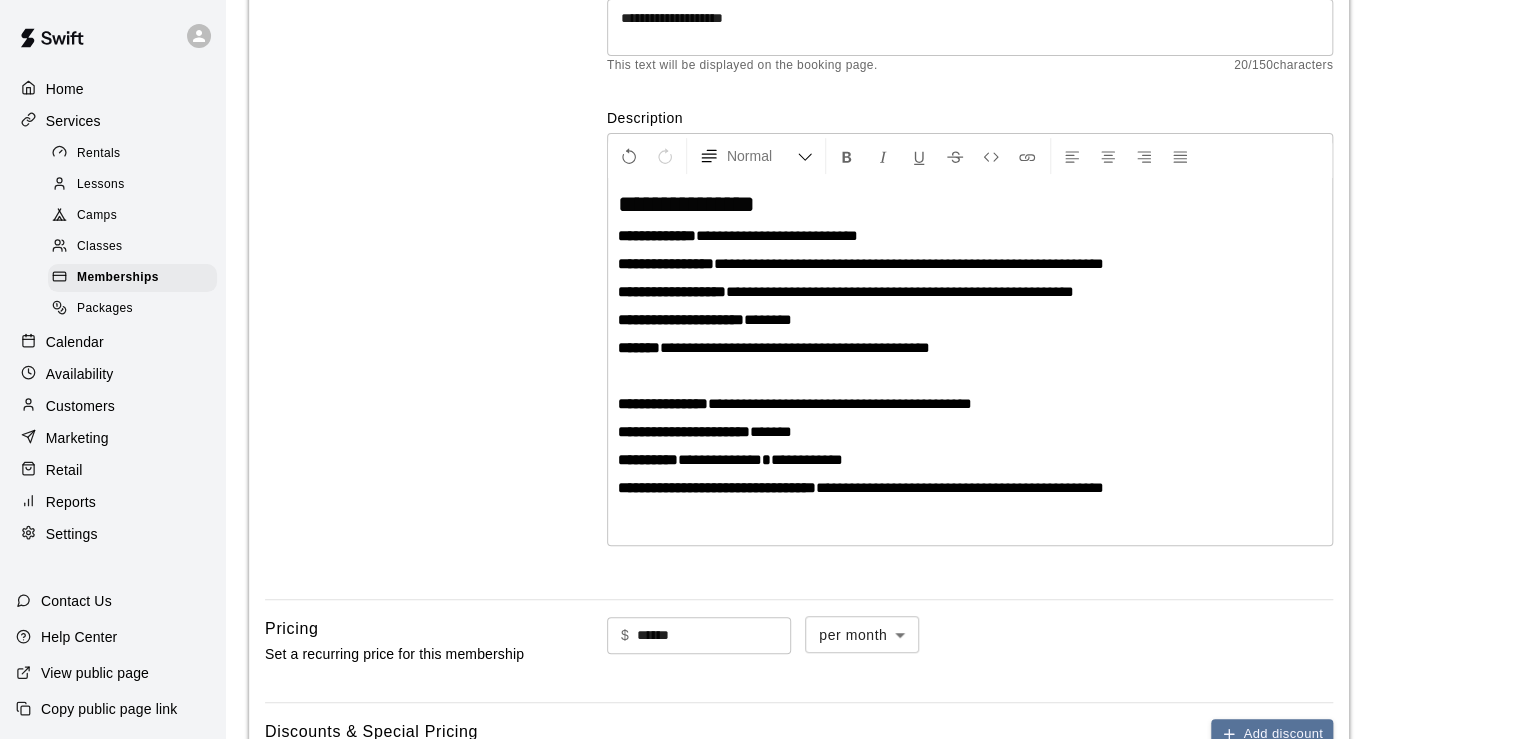 click at bounding box center [970, 376] 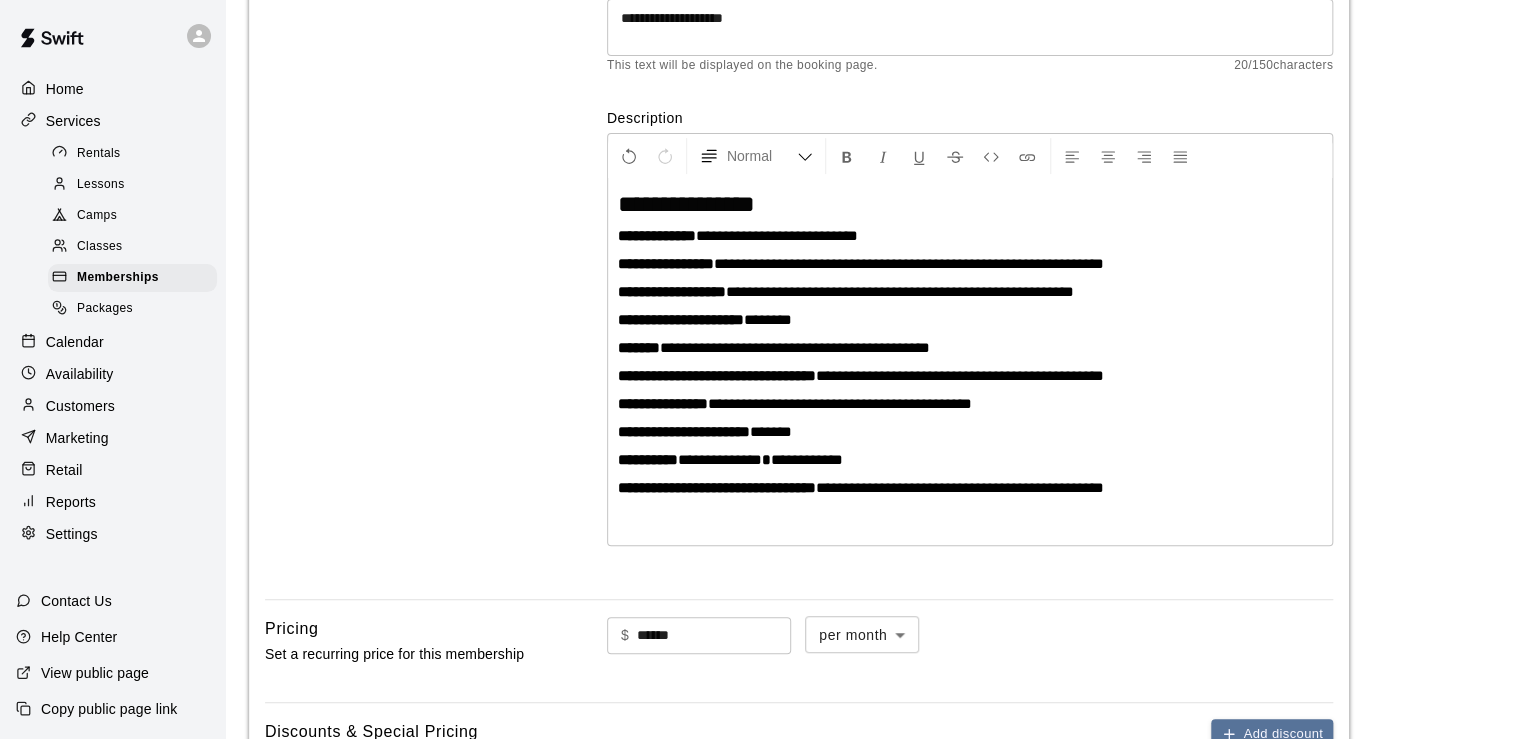 click on "**********" at bounding box center [795, 347] 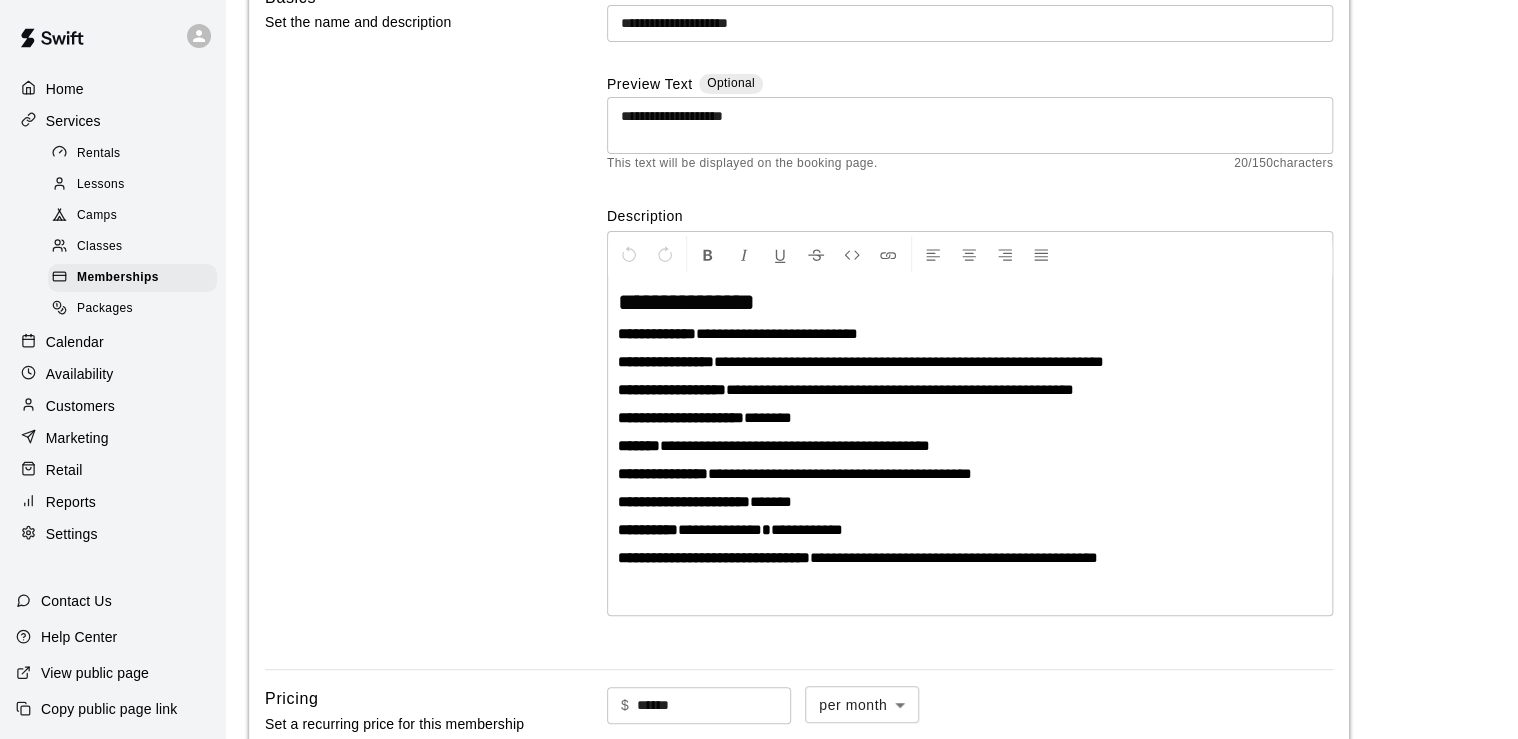 scroll, scrollTop: 240, scrollLeft: 0, axis: vertical 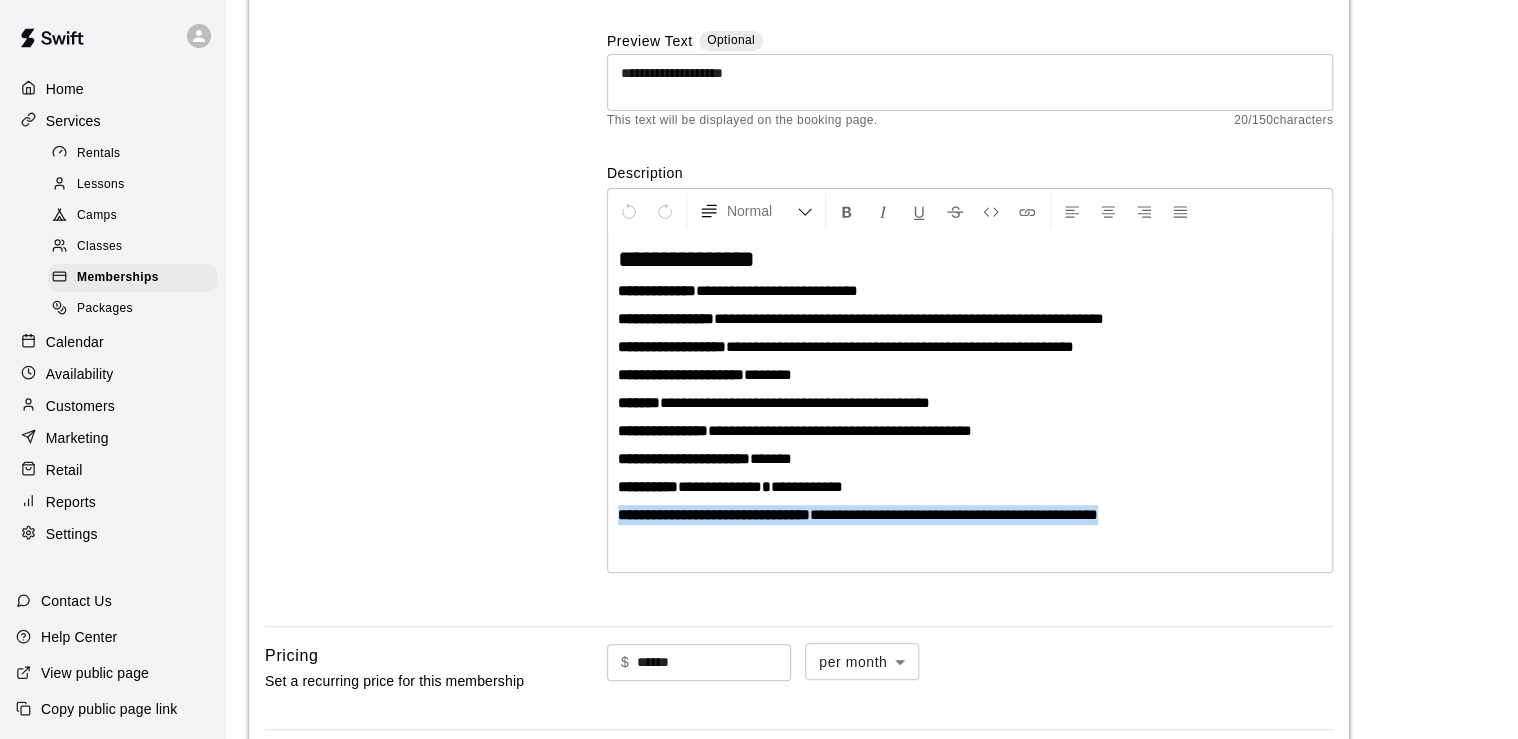 drag, startPoint x: 1208, startPoint y: 516, endPoint x: 604, endPoint y: 509, distance: 604.0406 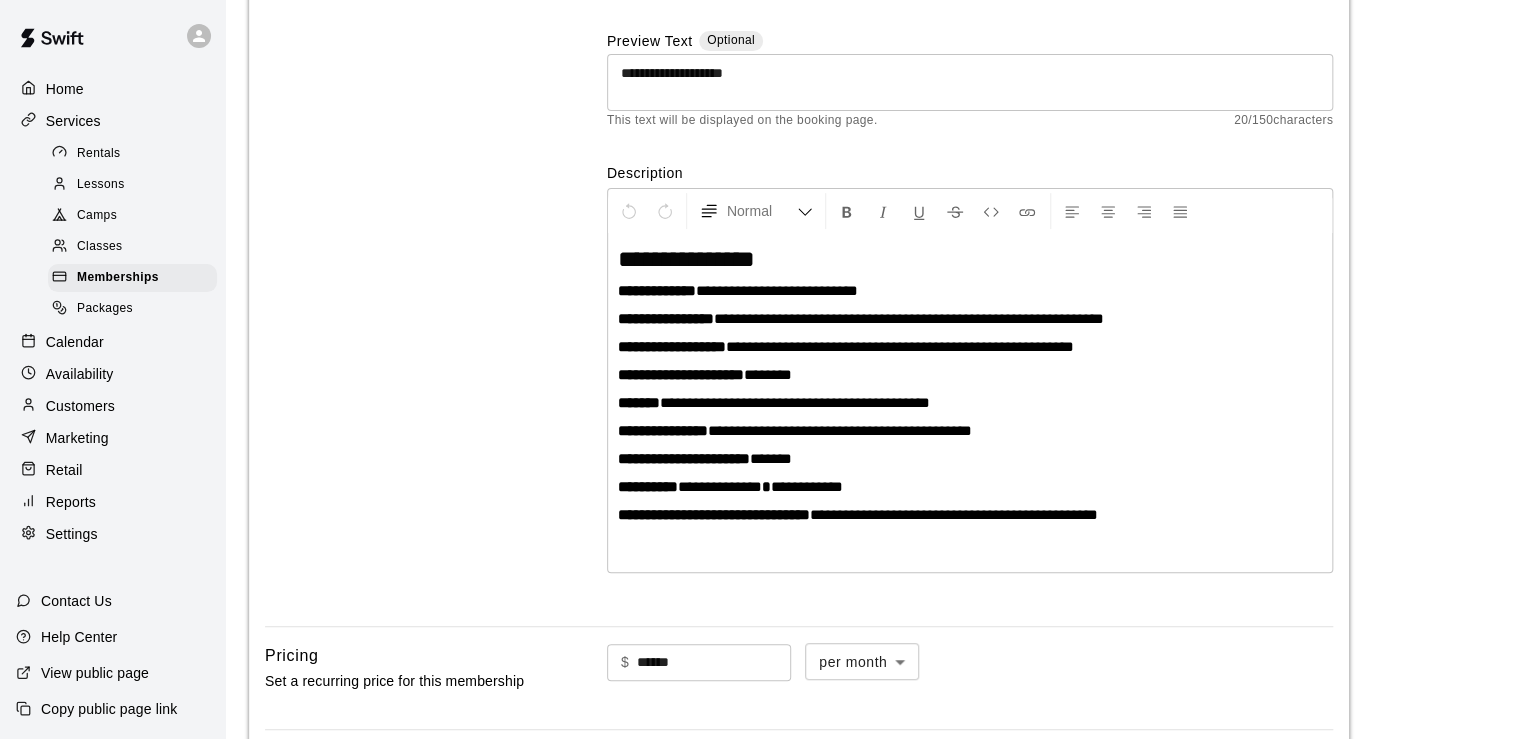 click on "**********" at bounding box center [970, 403] 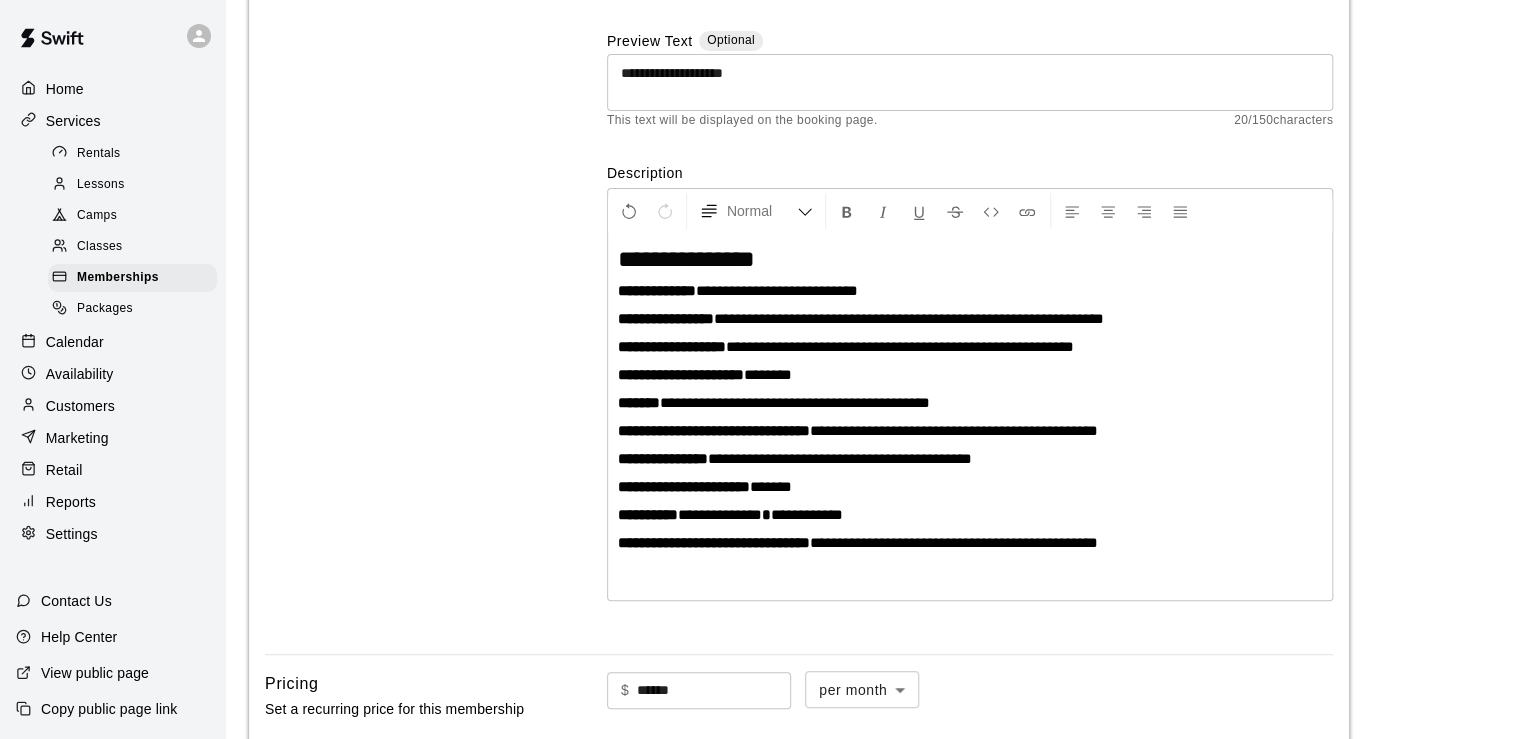 click on "**********" at bounding box center (795, 402) 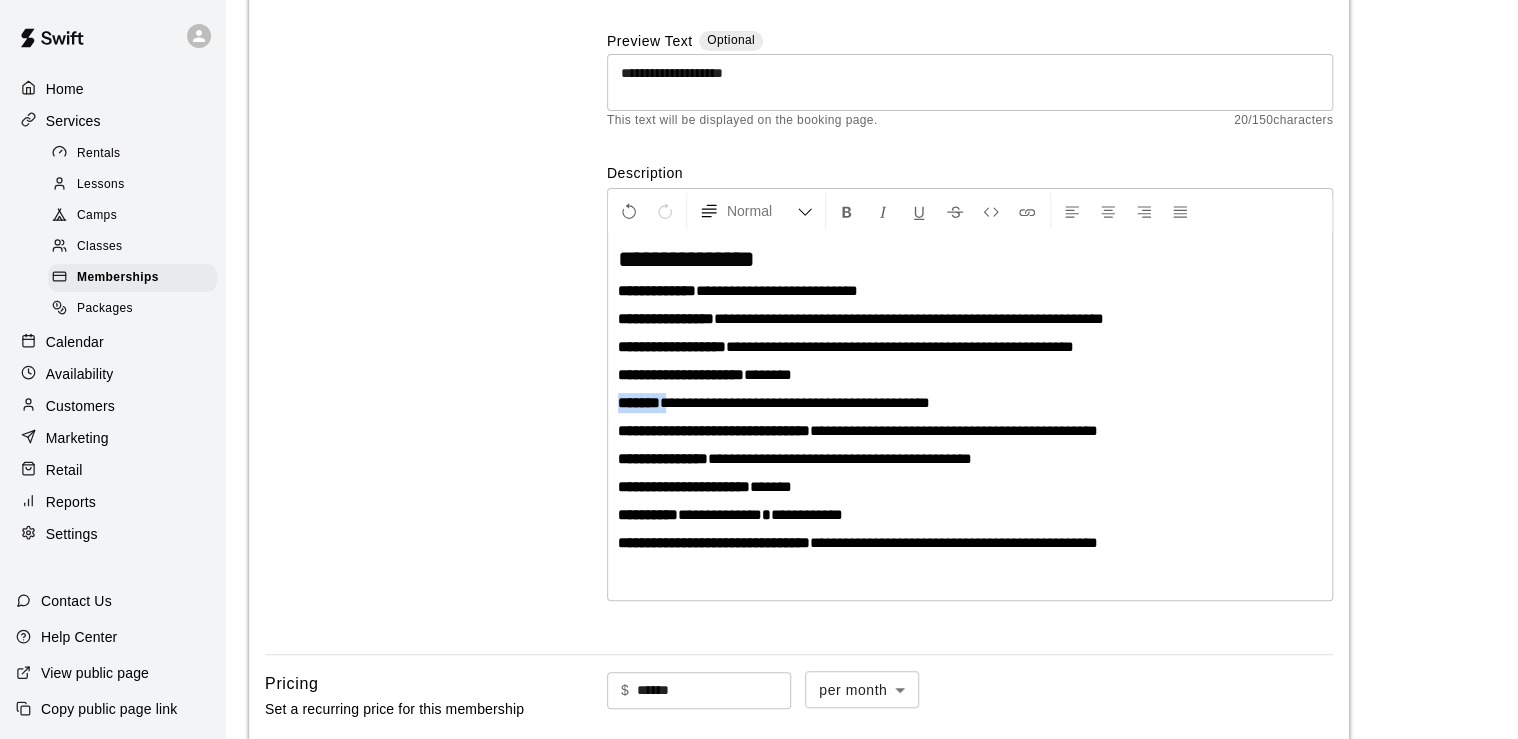 drag, startPoint x: 672, startPoint y: 405, endPoint x: 620, endPoint y: 406, distance: 52.009613 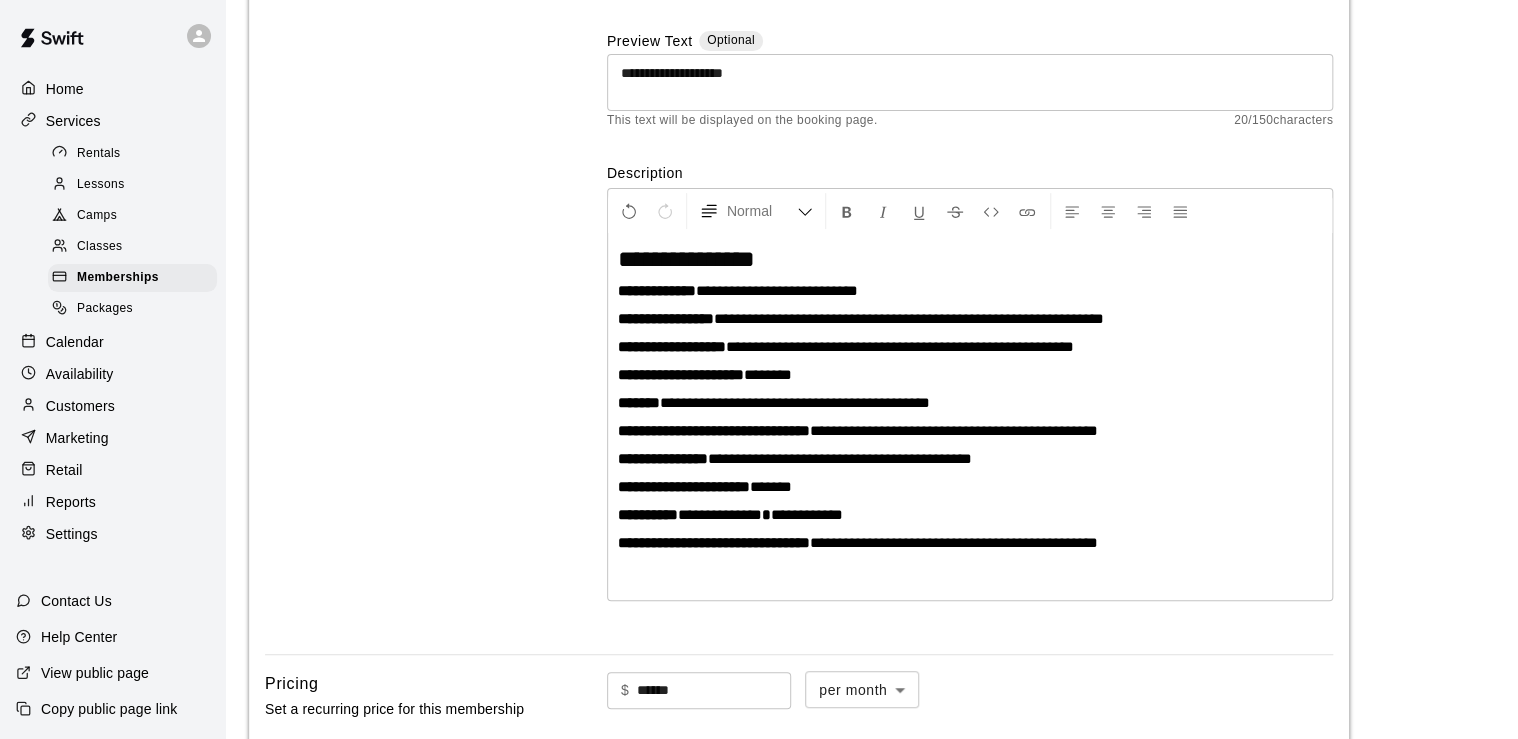 click on "**********" at bounding box center [795, 402] 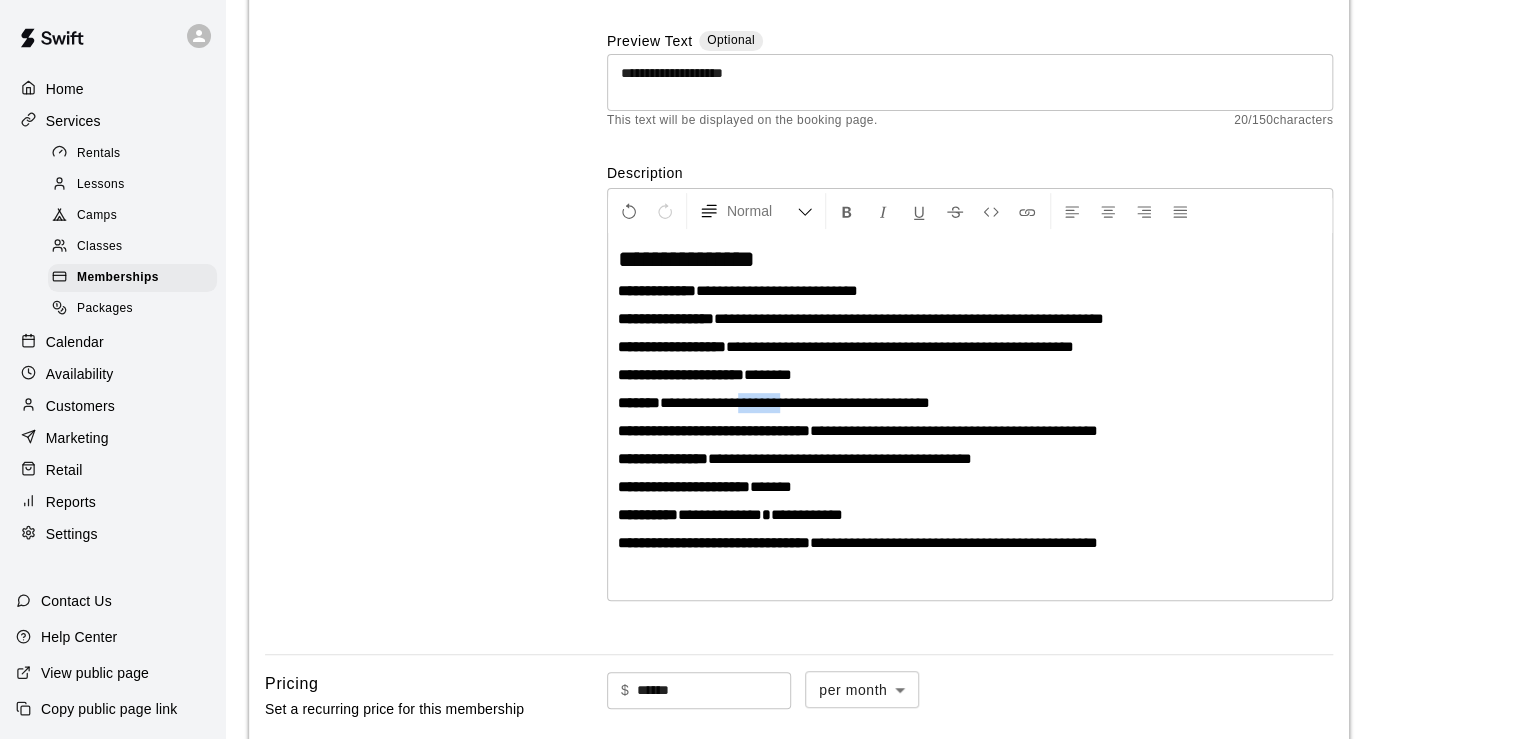 click on "**********" at bounding box center (795, 402) 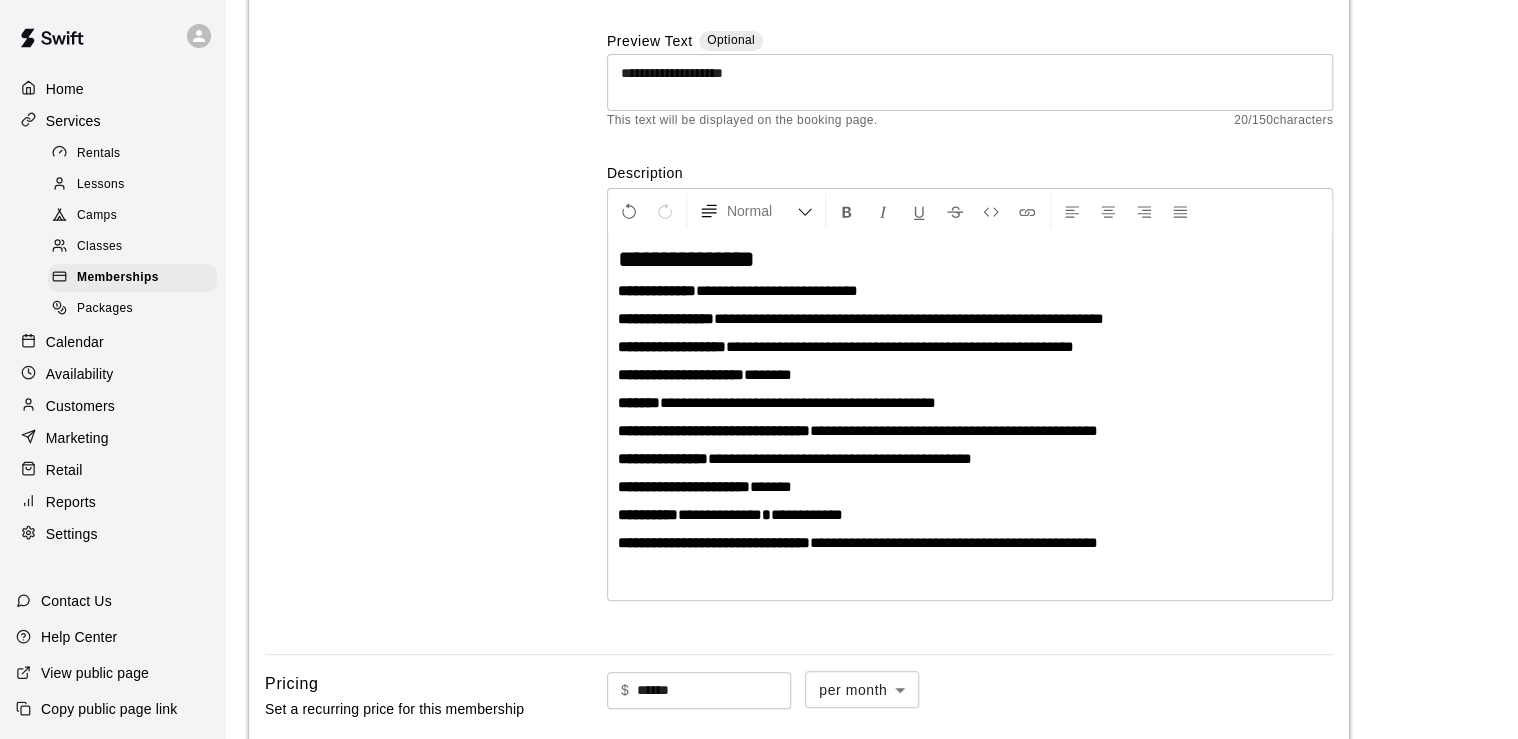 click on "**********" at bounding box center [798, 402] 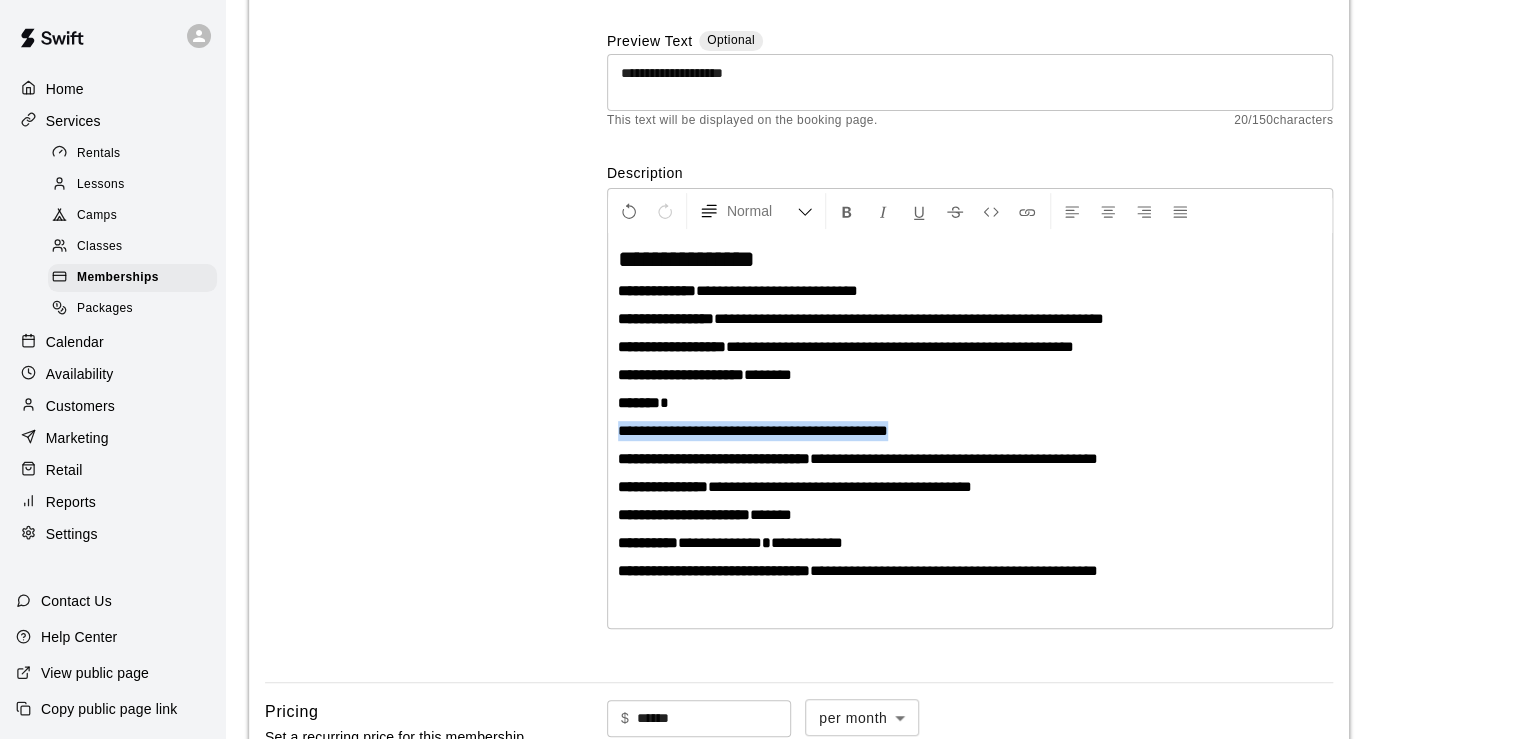 drag, startPoint x: 932, startPoint y: 429, endPoint x: 608, endPoint y: 416, distance: 324.2607 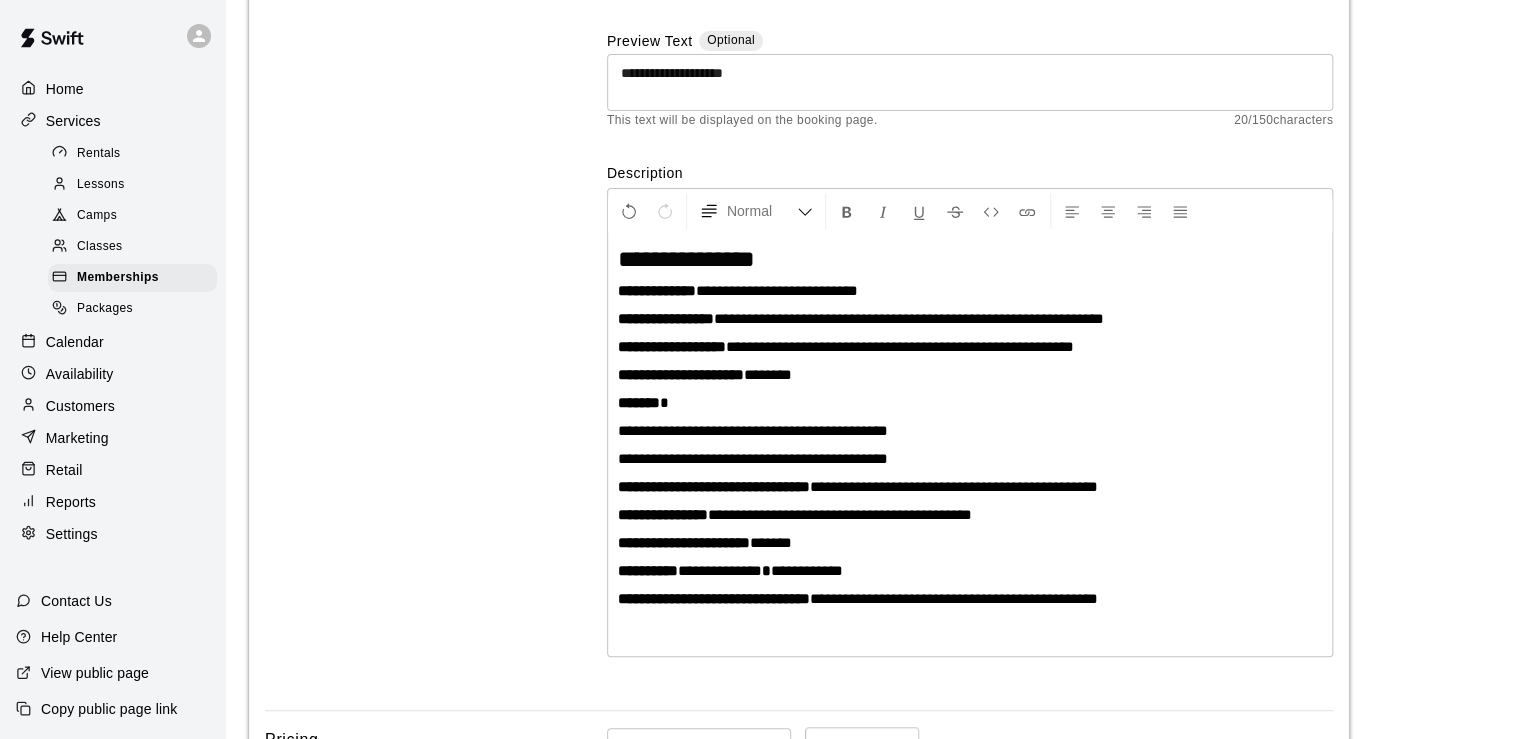 click on "**********" at bounding box center (753, 458) 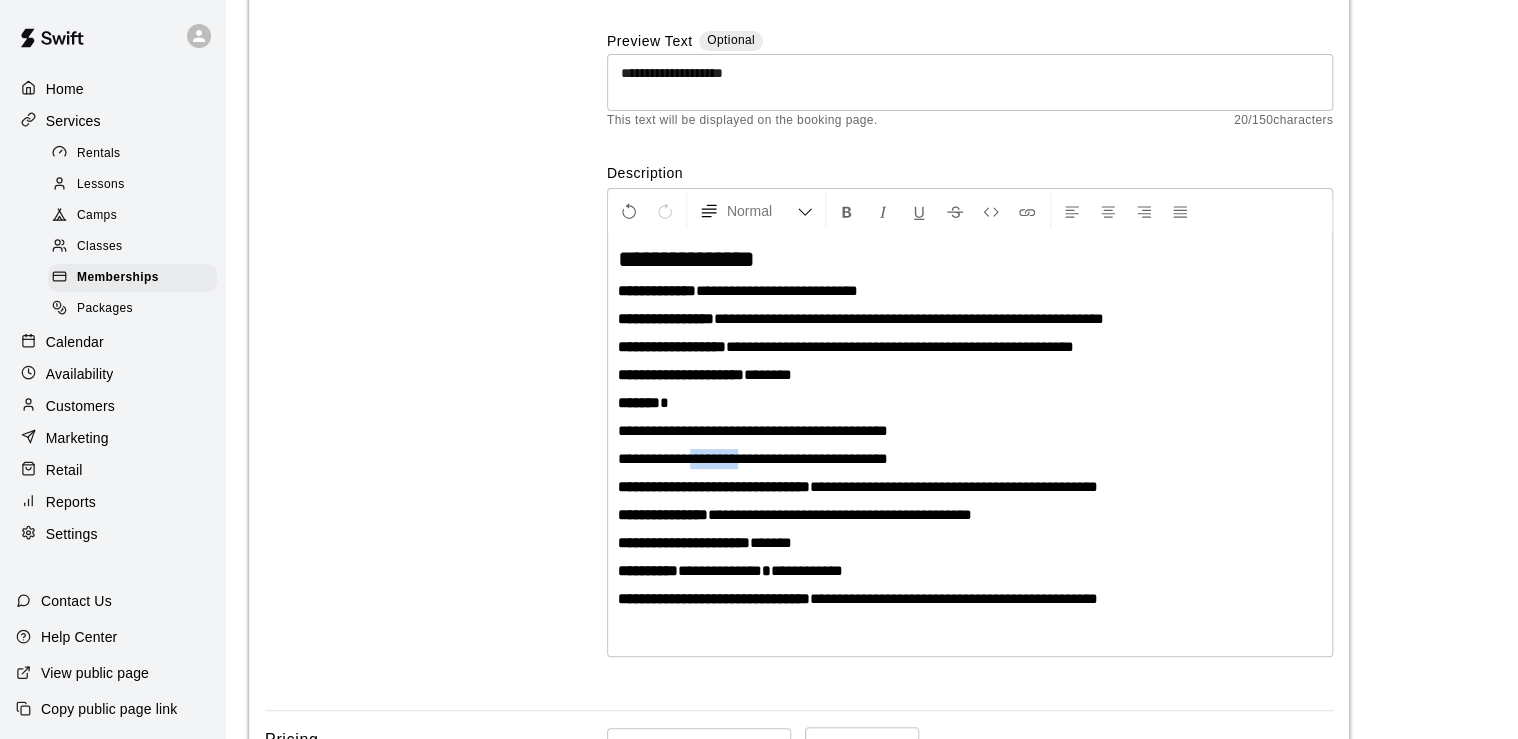 click on "**********" at bounding box center (753, 458) 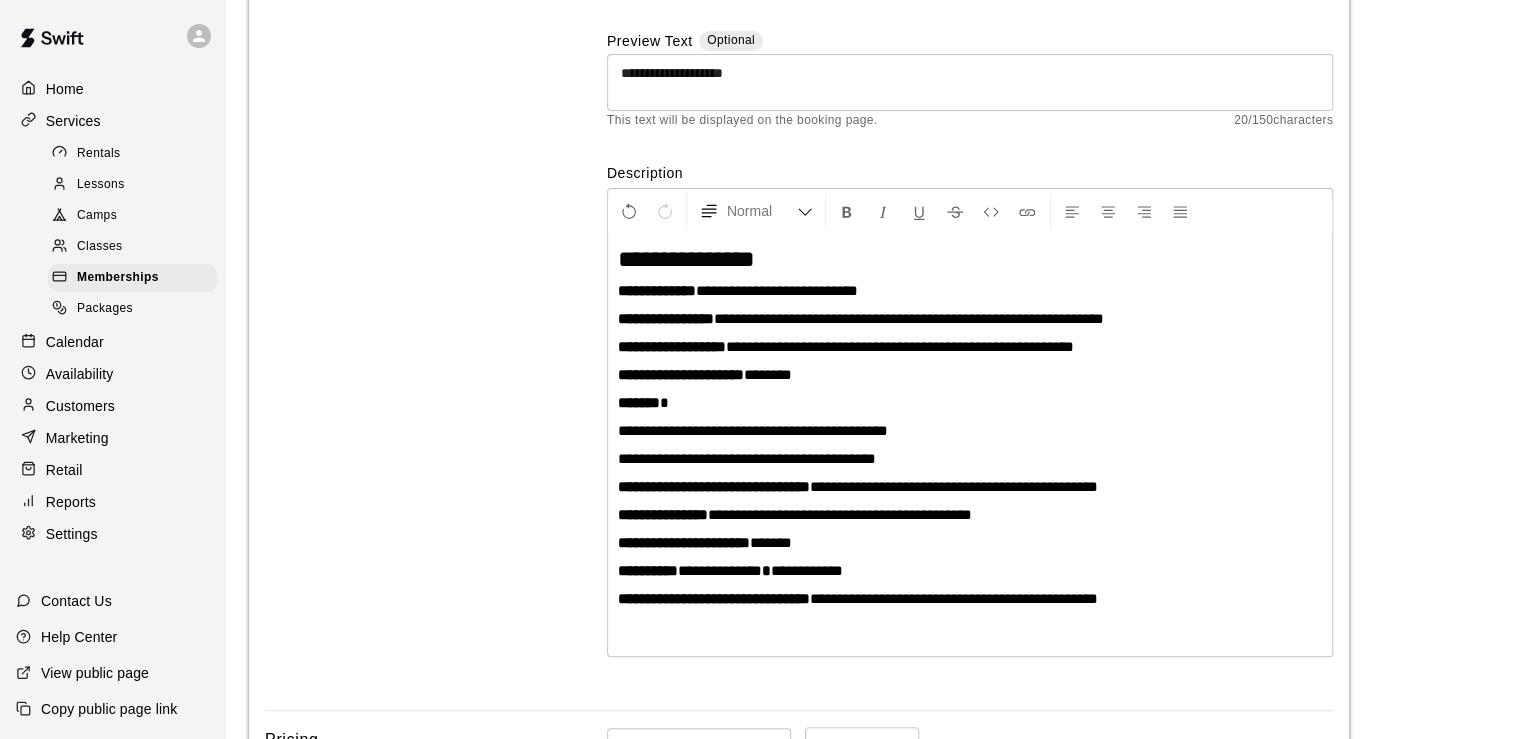 click on "**********" at bounding box center [747, 458] 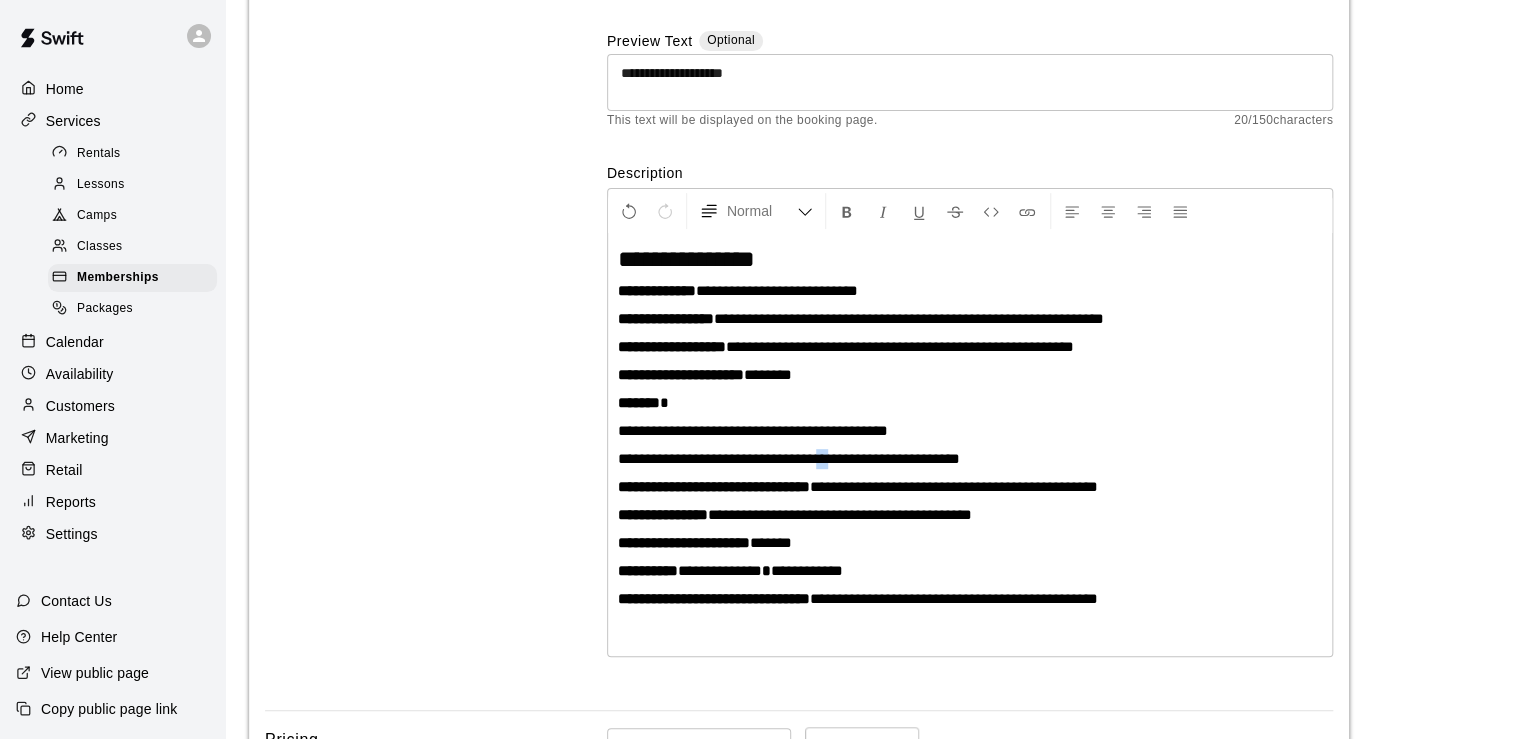 drag, startPoint x: 871, startPoint y: 456, endPoint x: 882, endPoint y: 458, distance: 11.18034 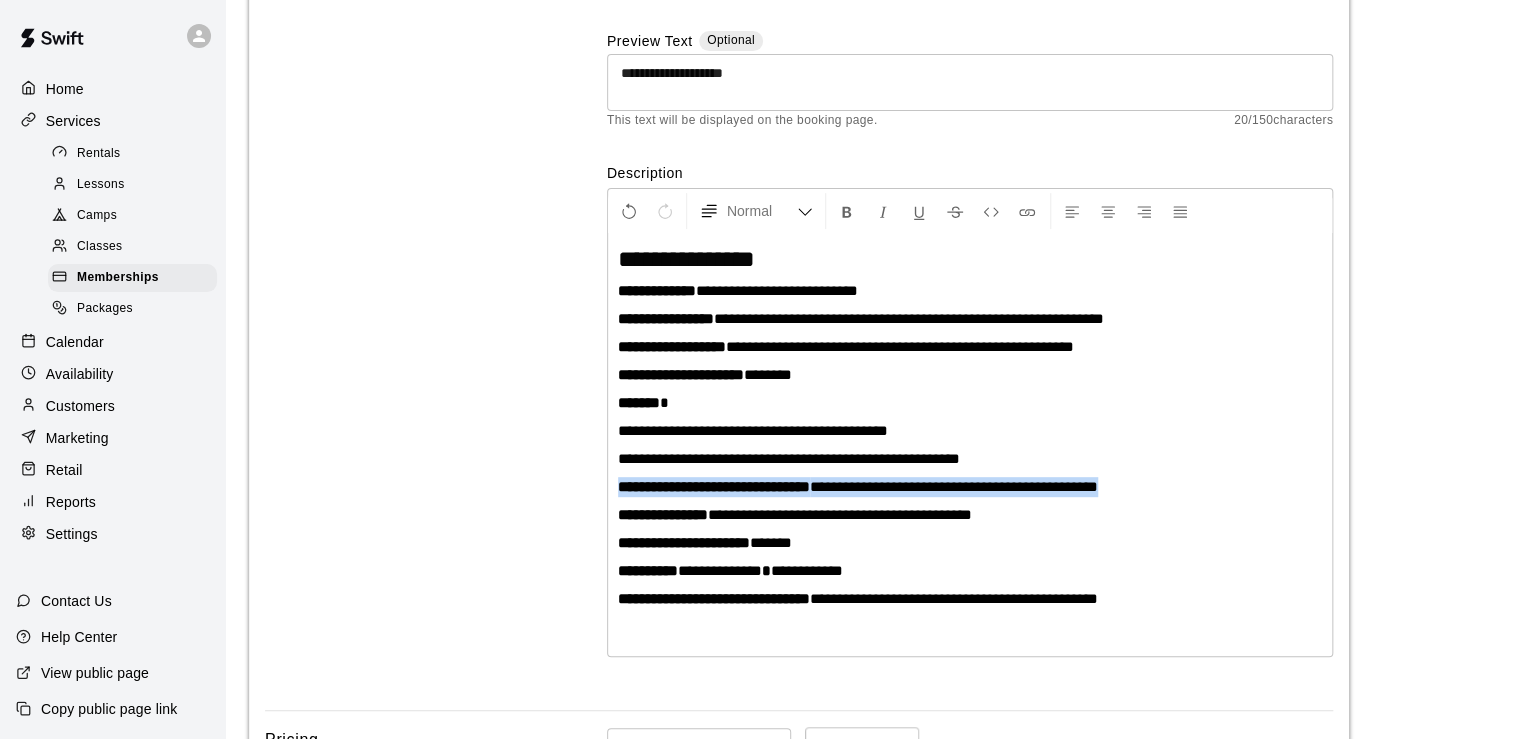 drag, startPoint x: 1182, startPoint y: 484, endPoint x: 1069, endPoint y: 448, distance: 118.595955 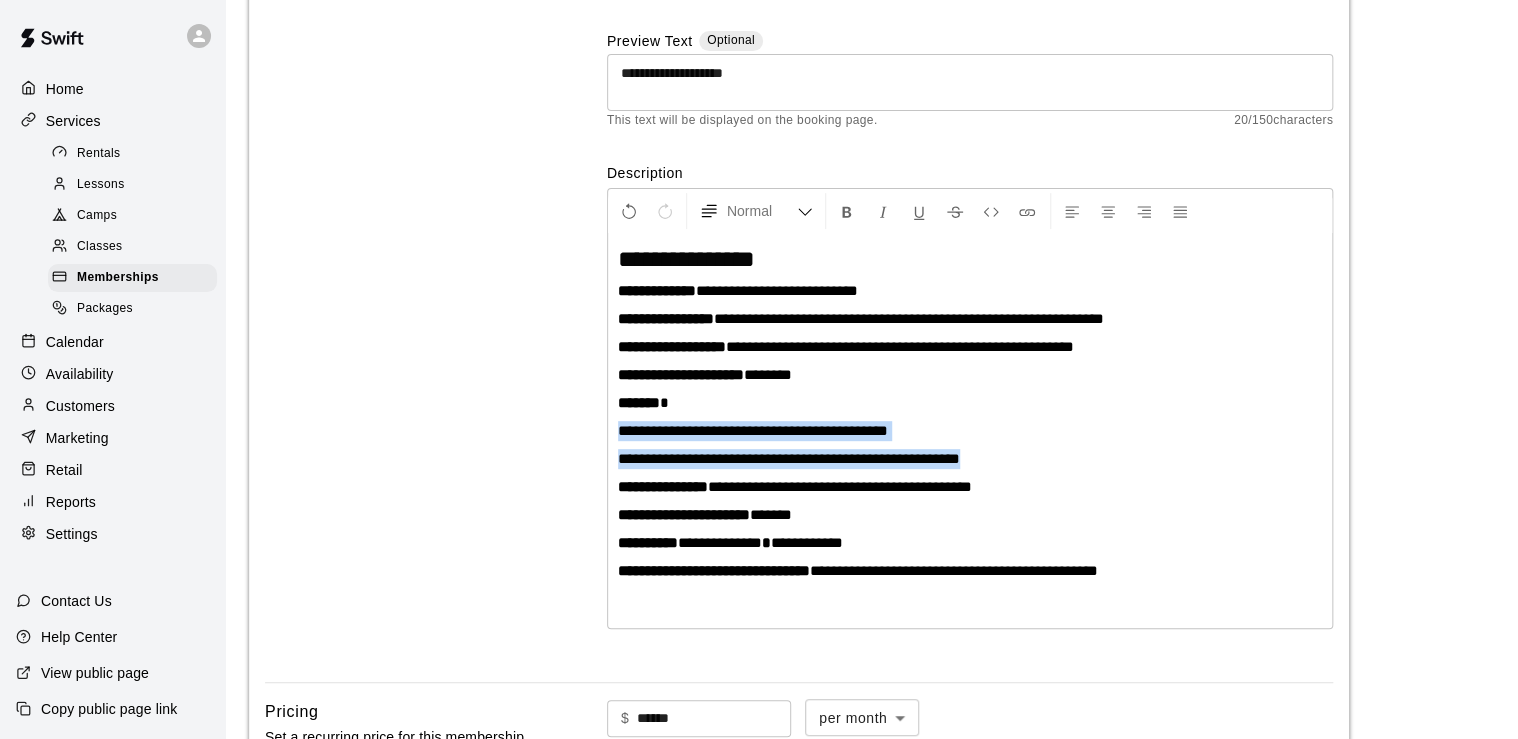 drag, startPoint x: 1043, startPoint y: 458, endPoint x: 616, endPoint y: 422, distance: 428.51486 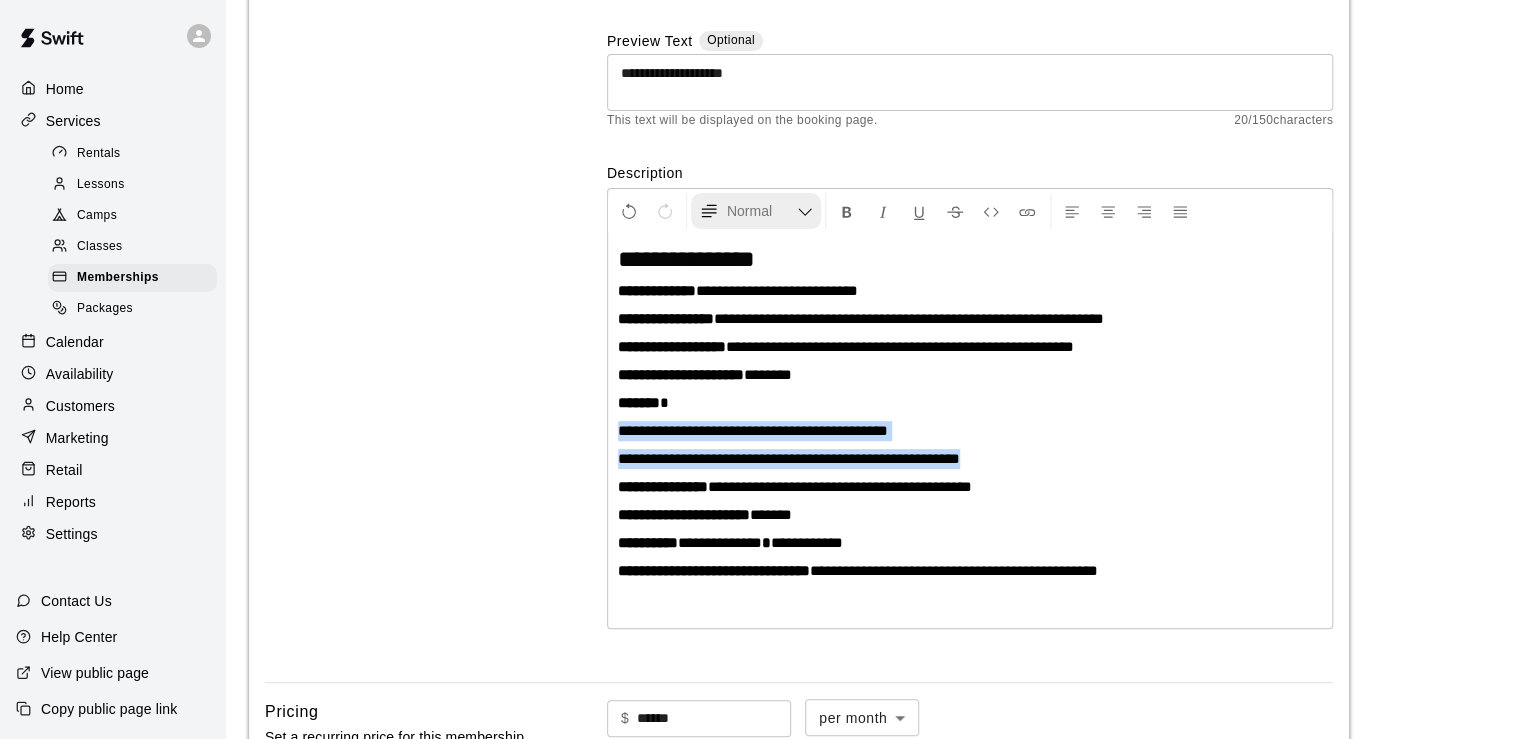 click on "Normal" at bounding box center [762, 211] 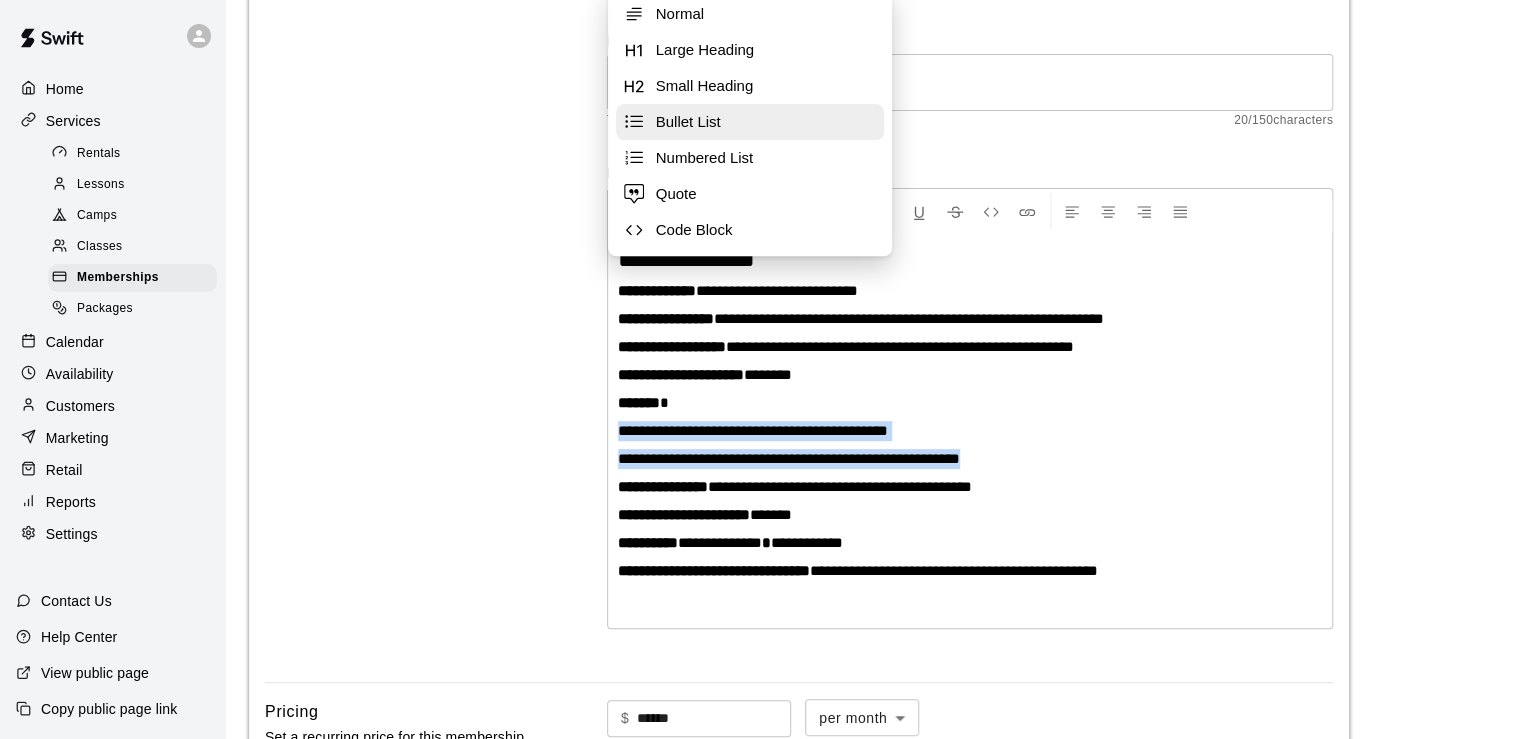 click on "Bullet List" at bounding box center (766, 122) 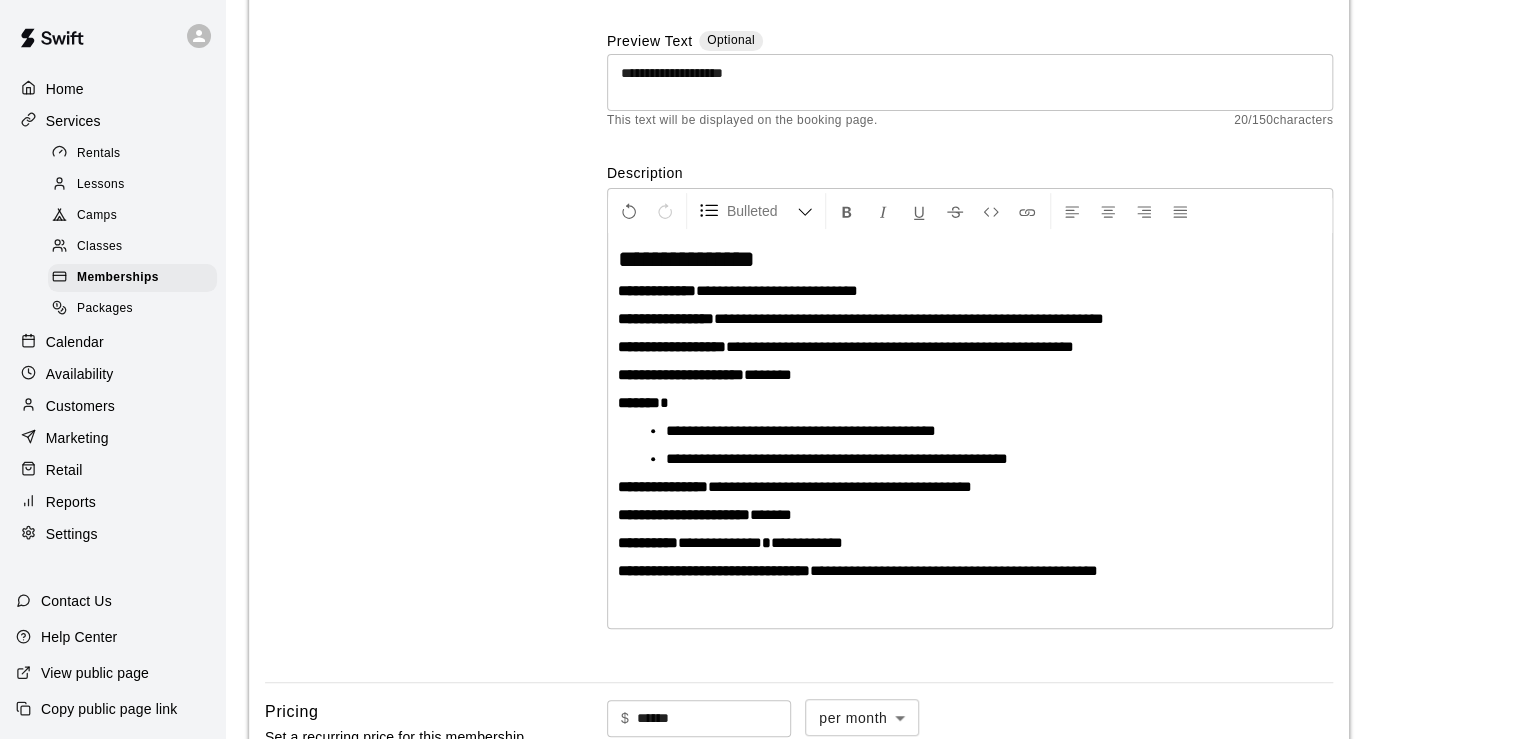 click on "**********" at bounding box center (970, 515) 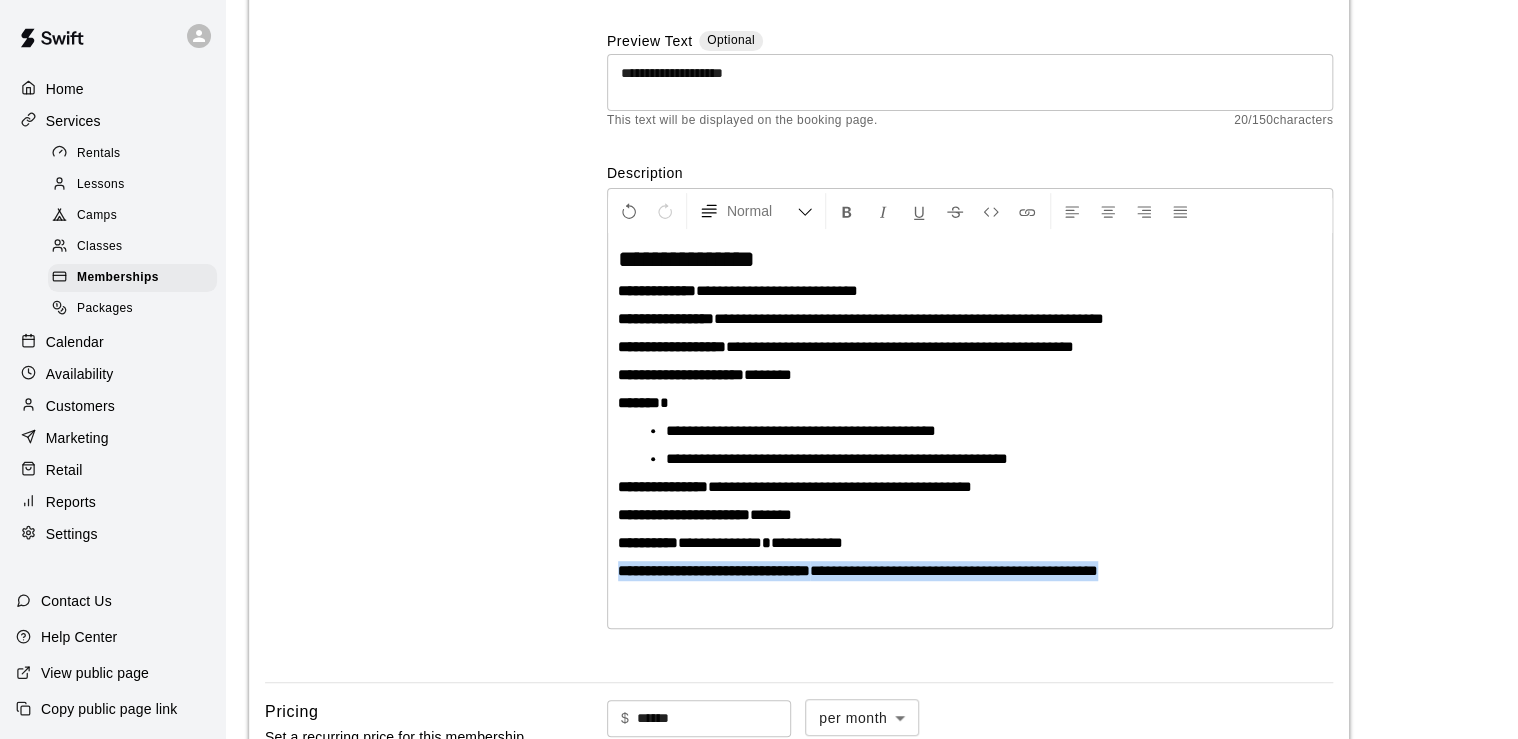 drag, startPoint x: 1232, startPoint y: 566, endPoint x: 564, endPoint y: 565, distance: 668.00073 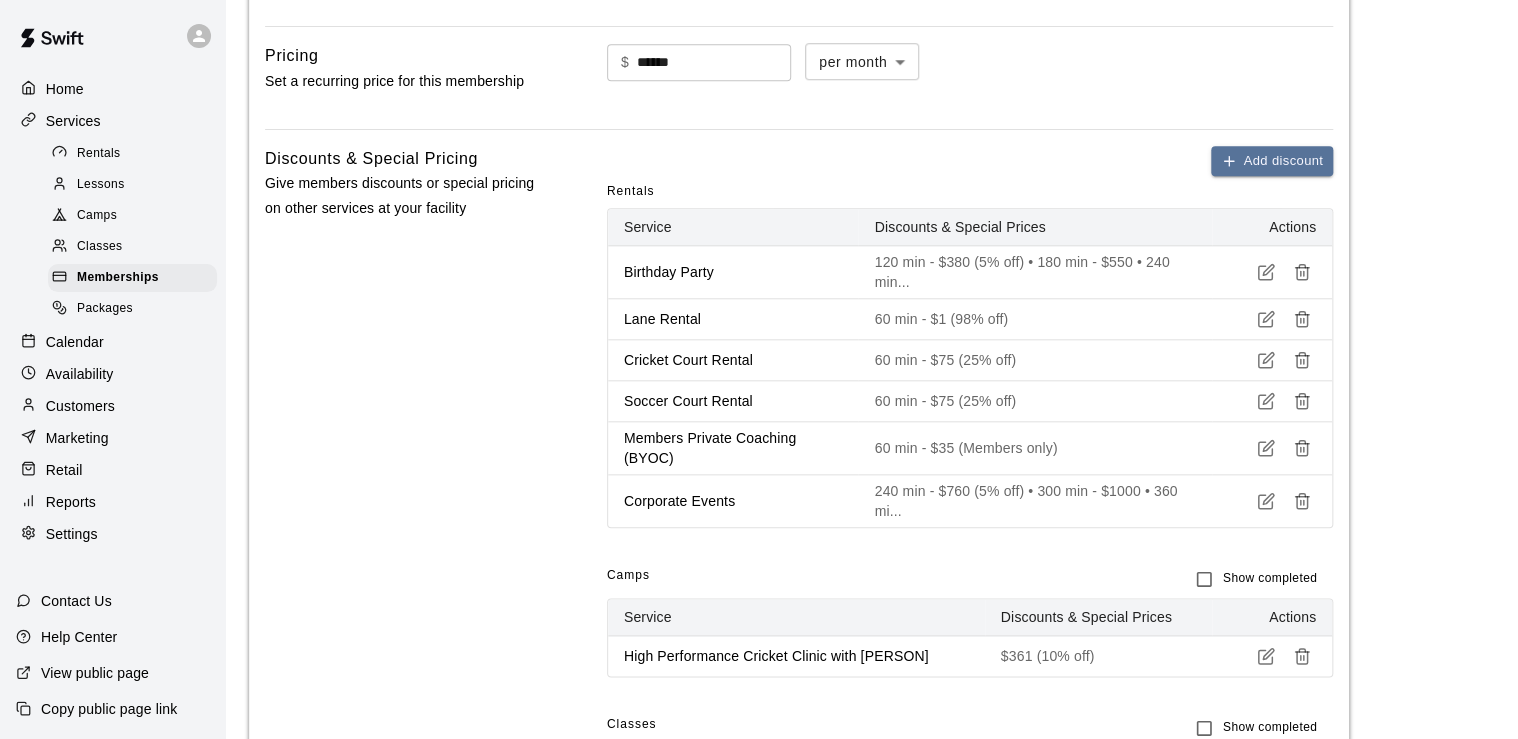 scroll, scrollTop: 880, scrollLeft: 0, axis: vertical 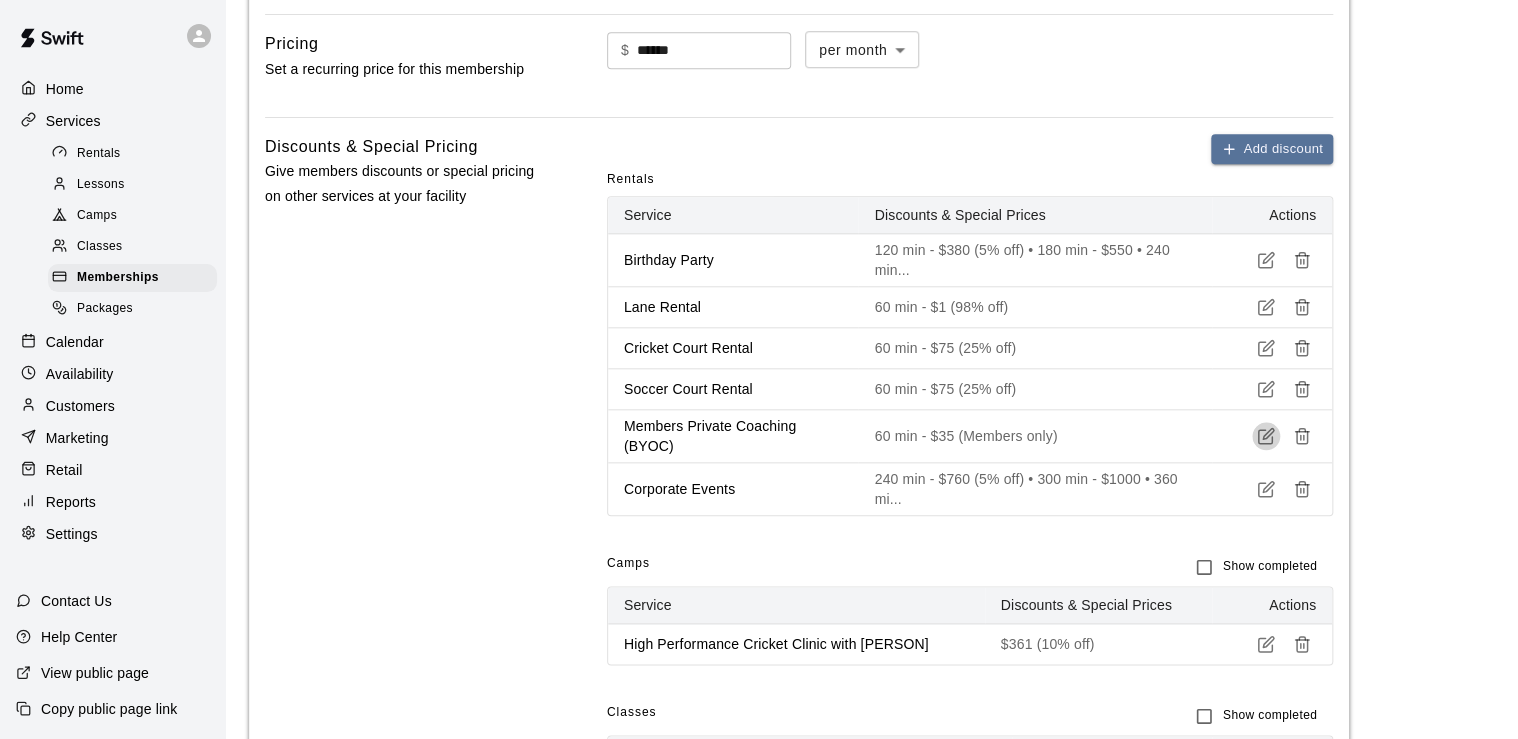 click 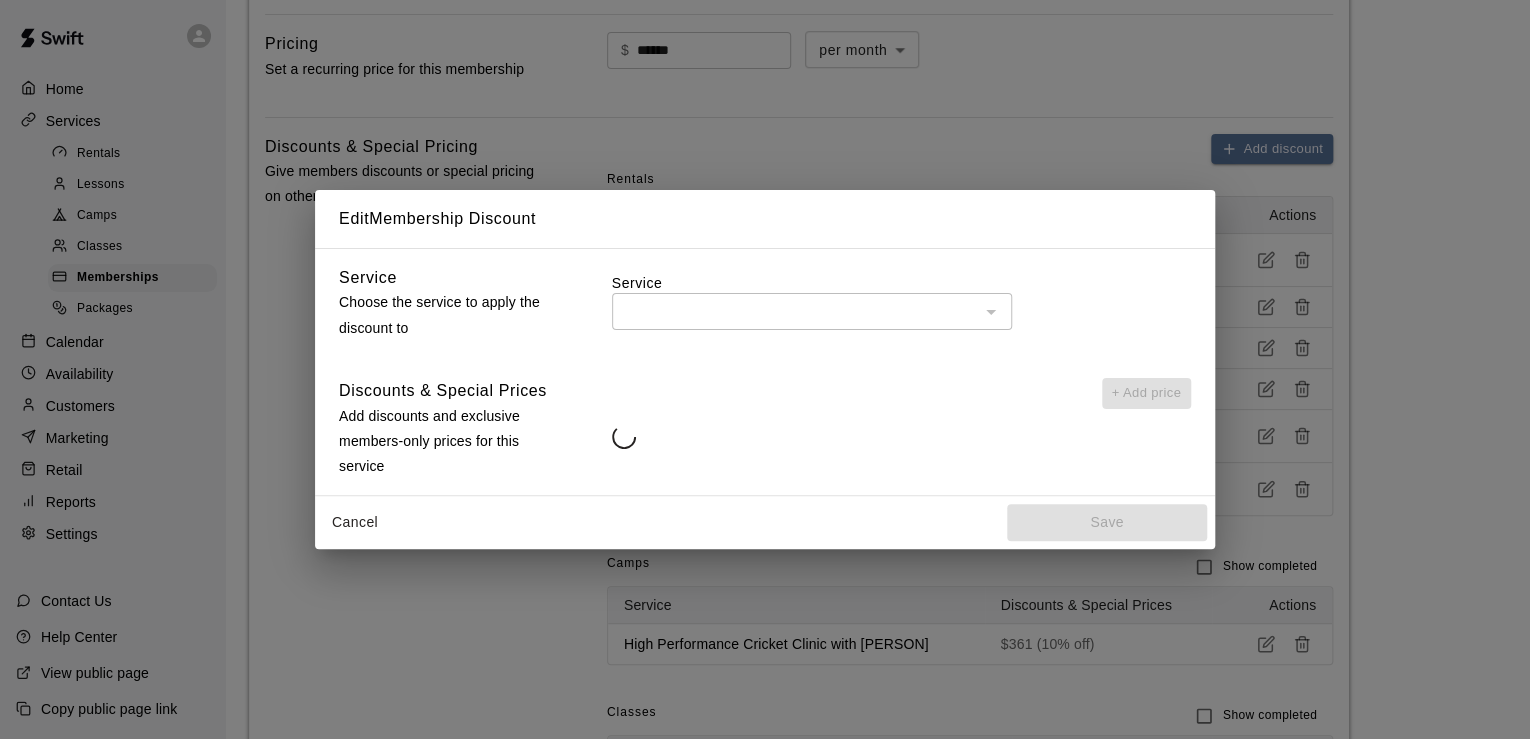 type on "**********" 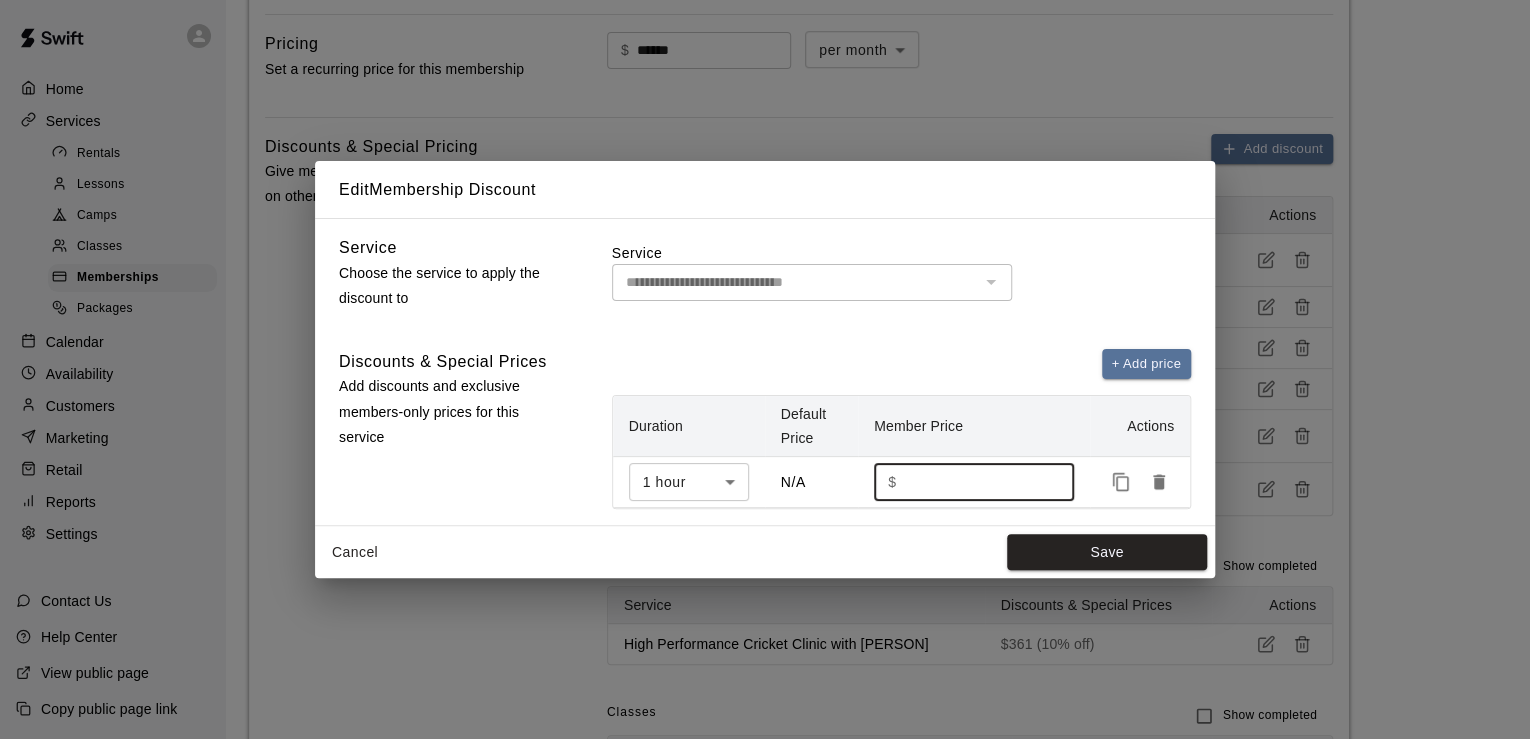 drag, startPoint x: 925, startPoint y: 475, endPoint x: 897, endPoint y: 484, distance: 29.410883 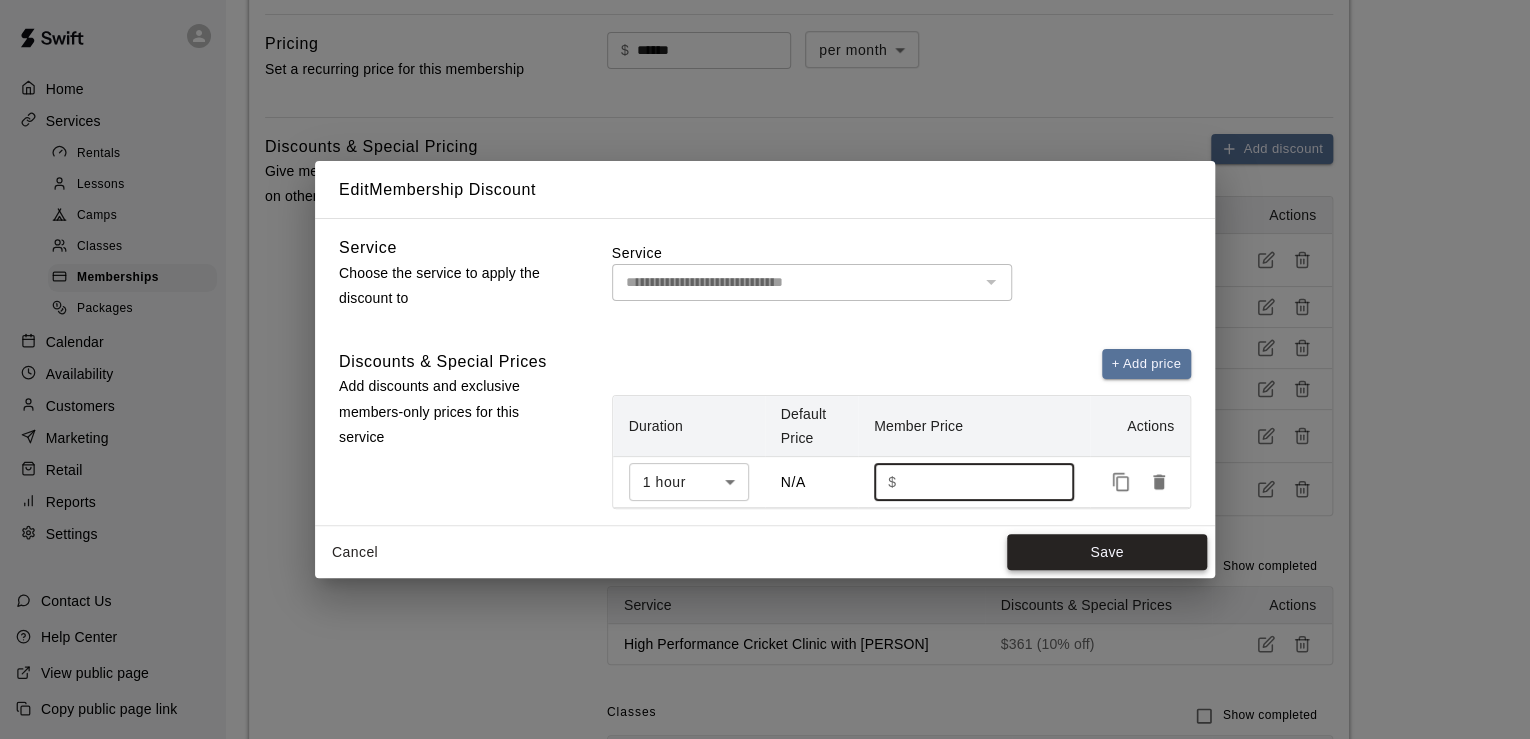 type on "**" 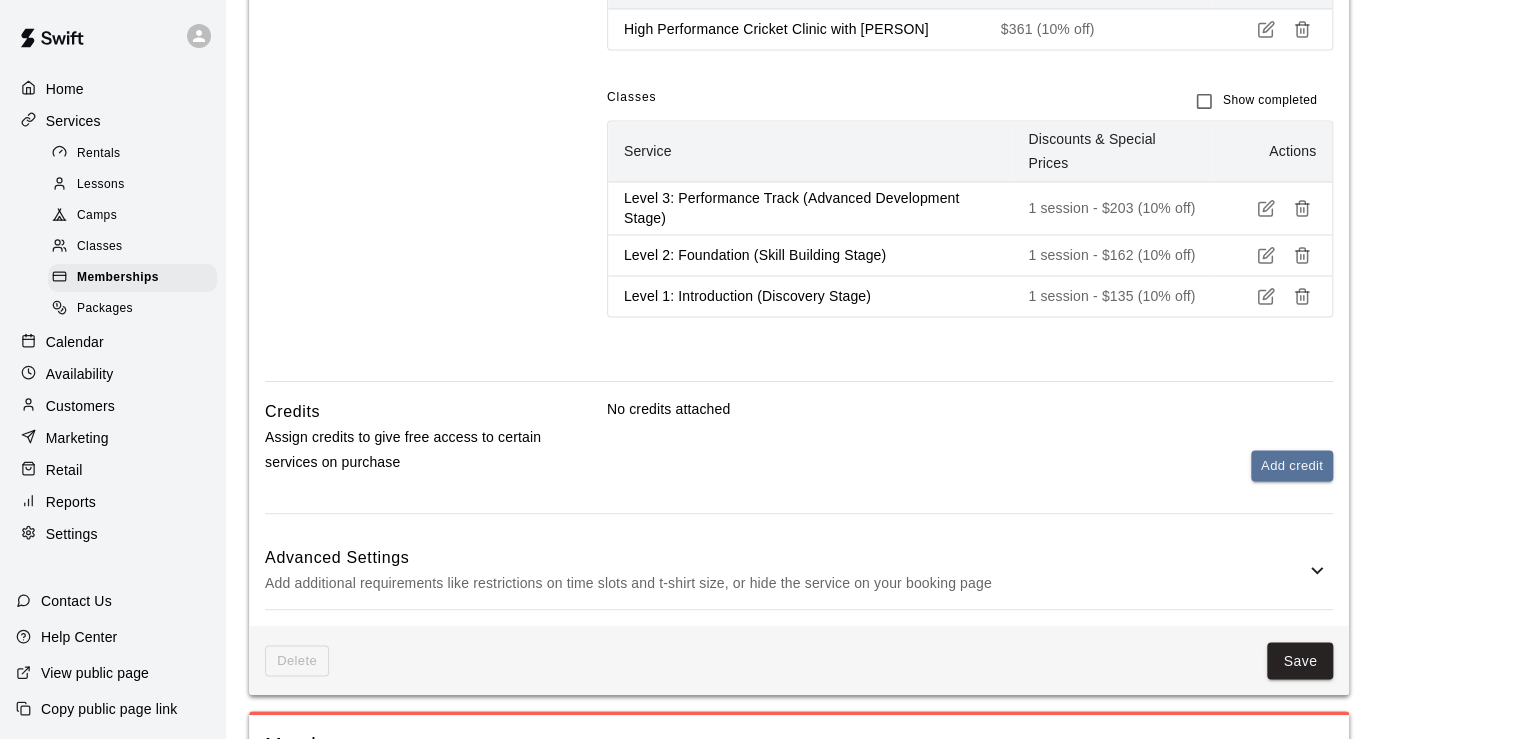 scroll, scrollTop: 1600, scrollLeft: 0, axis: vertical 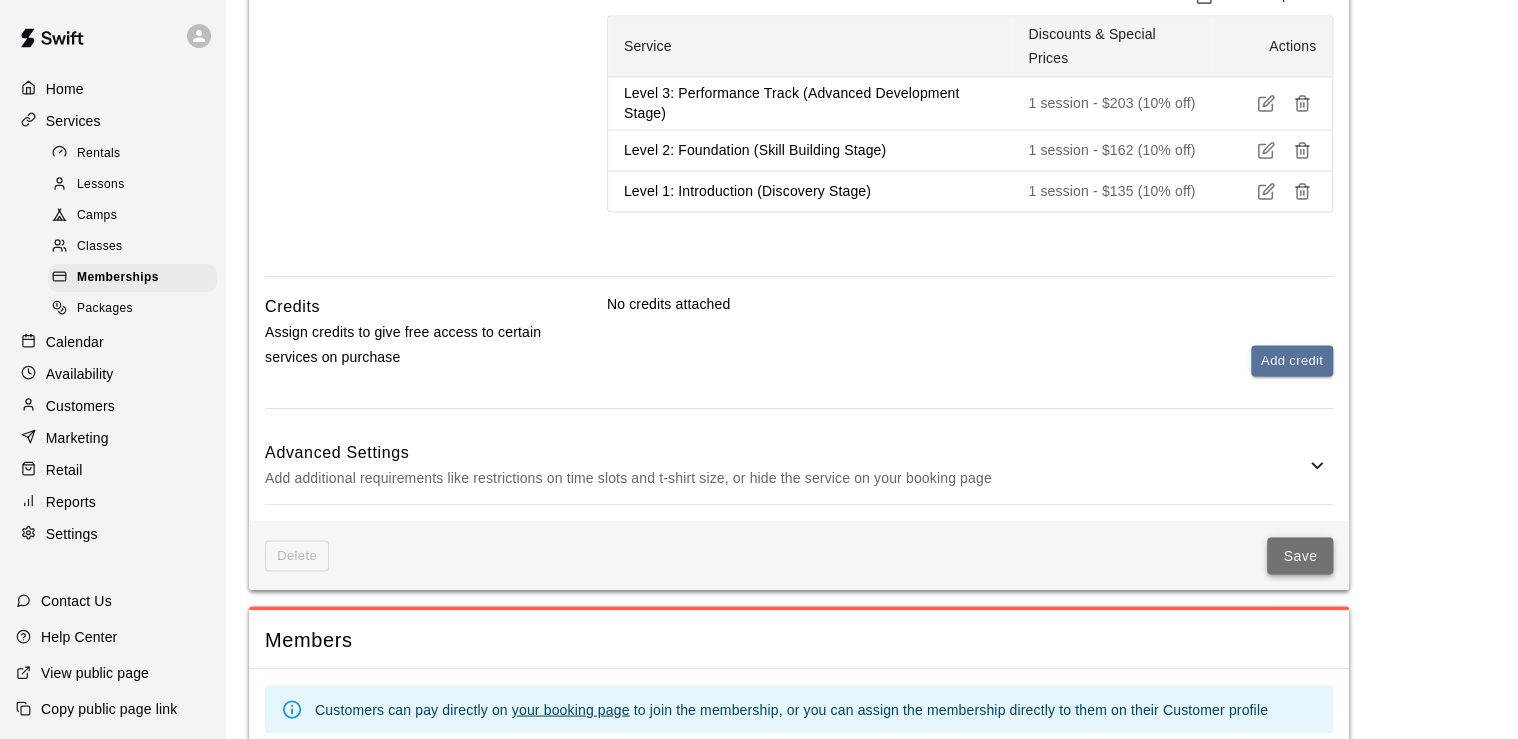 click on "Save" at bounding box center (1300, 555) 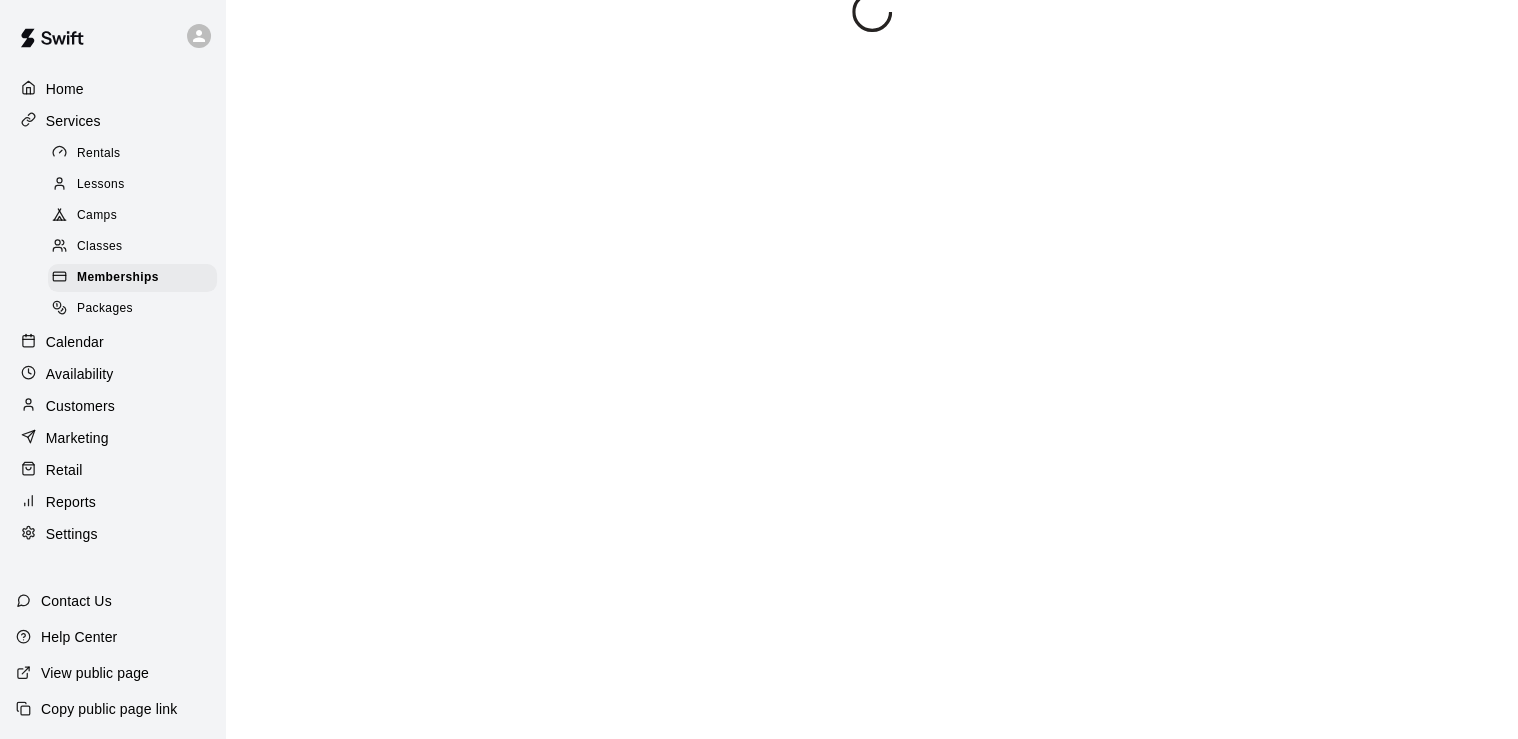 scroll, scrollTop: 0, scrollLeft: 0, axis: both 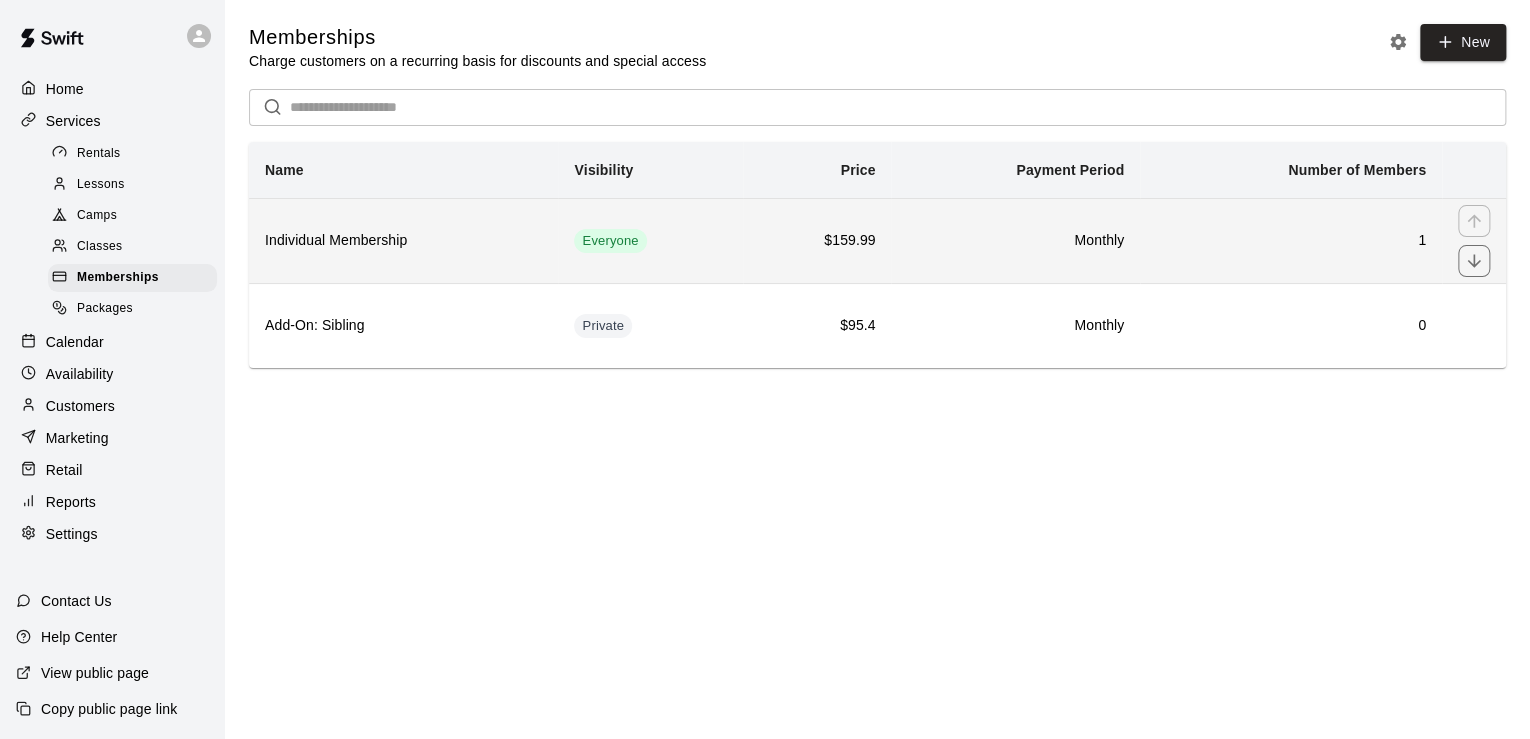 click on "$159.99" at bounding box center [817, 240] 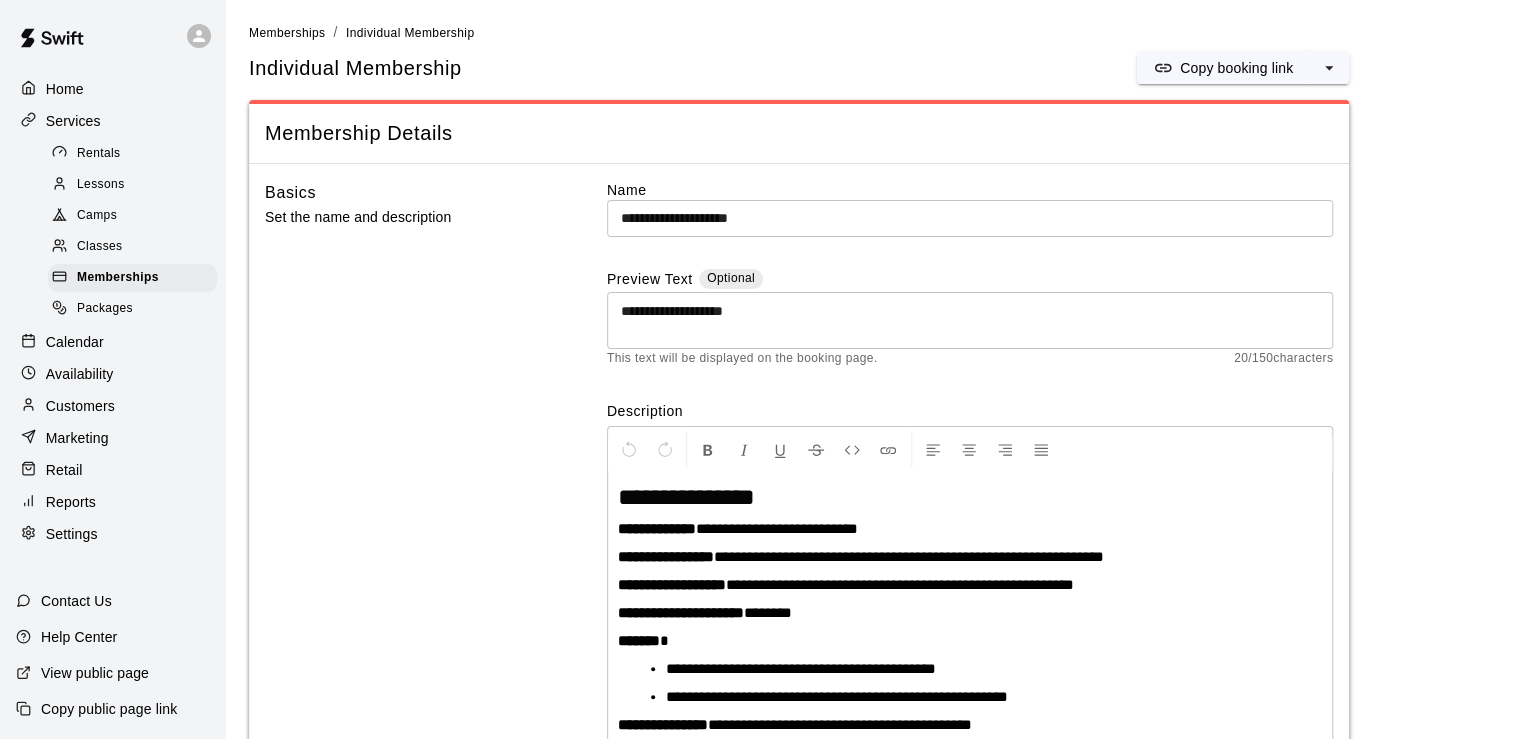 scroll, scrollTop: 0, scrollLeft: 0, axis: both 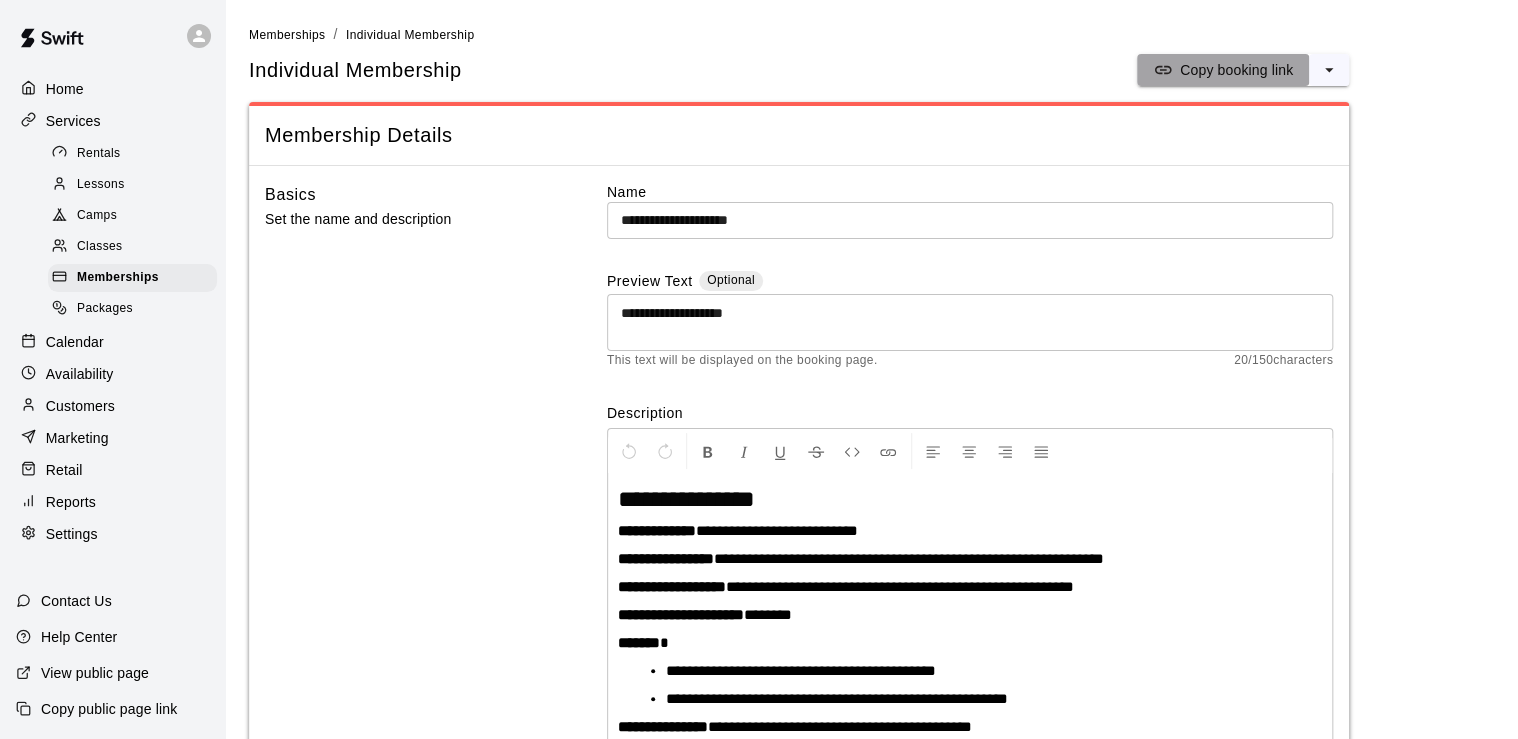 click on "Copy booking link" at bounding box center [1236, 70] 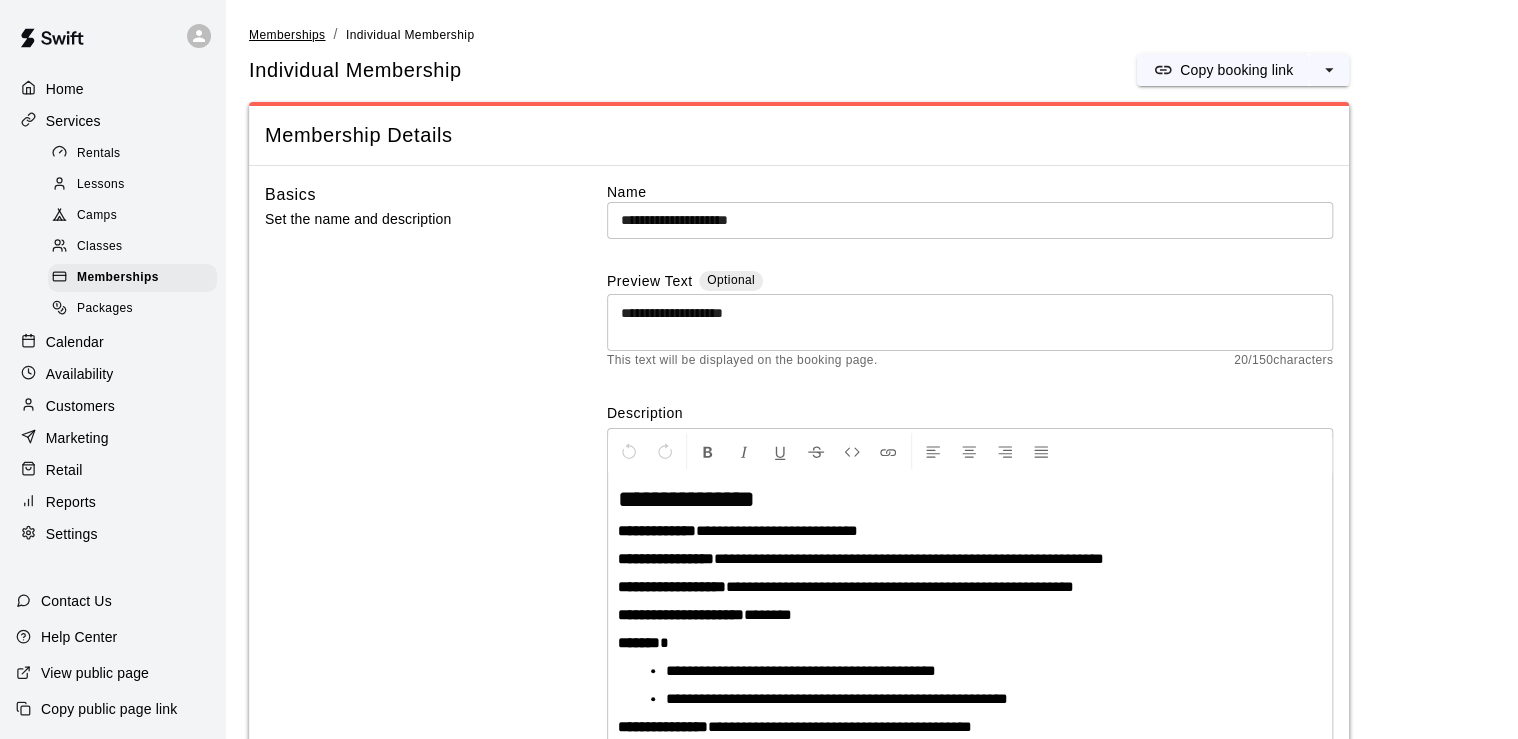 click on "Memberships" at bounding box center [287, 35] 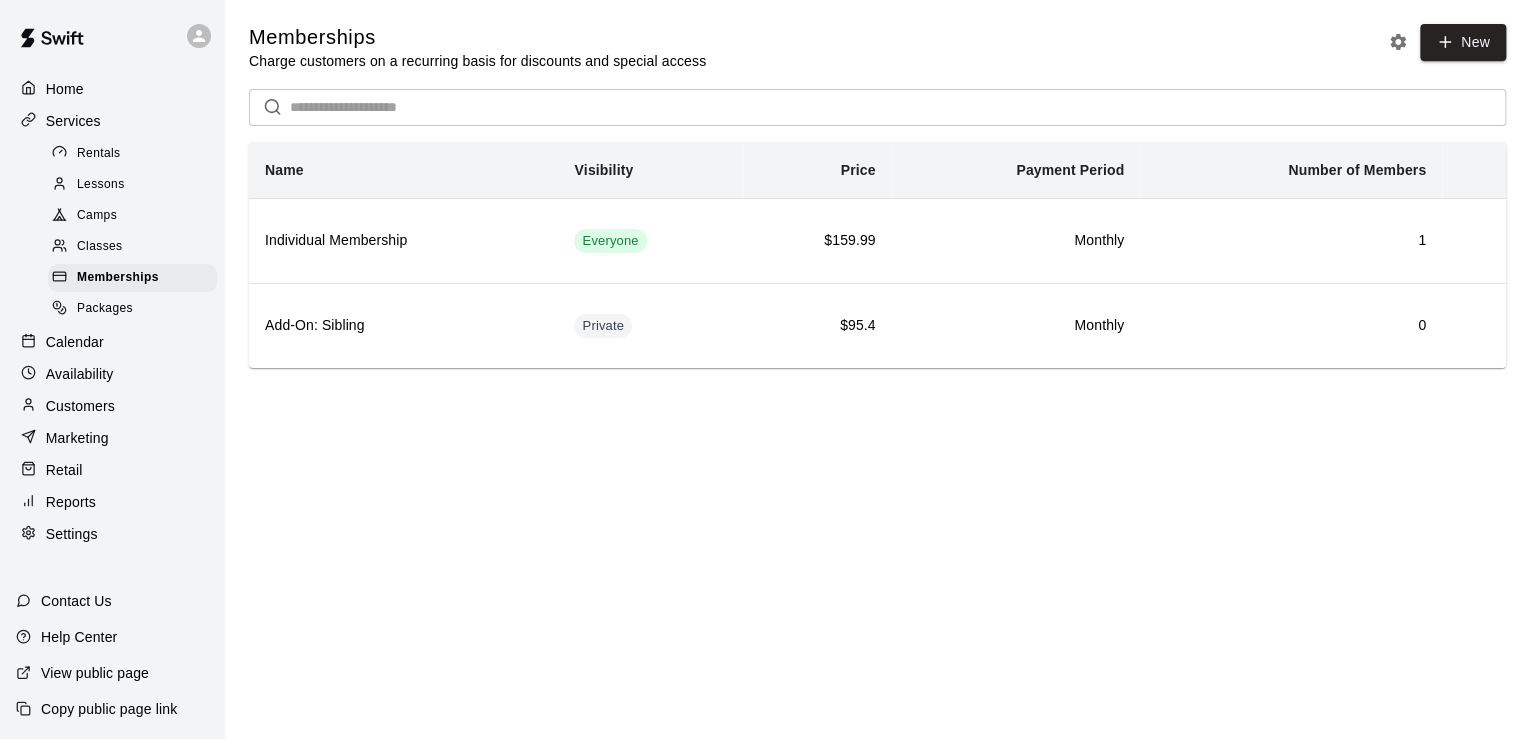 click on "Classes" at bounding box center [132, 247] 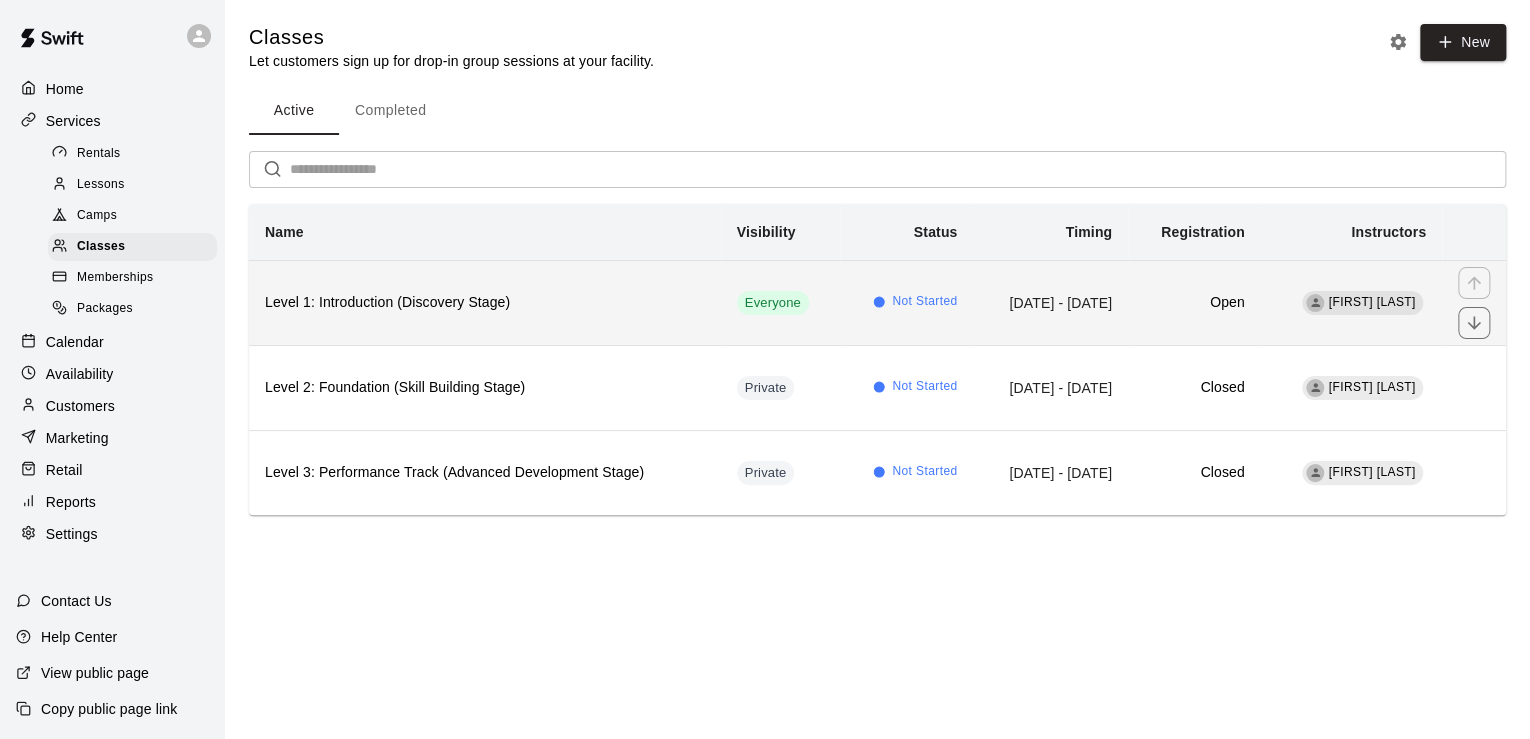 click on "Sep 07, 2025 - Sep 06, 2026" at bounding box center (1050, 302) 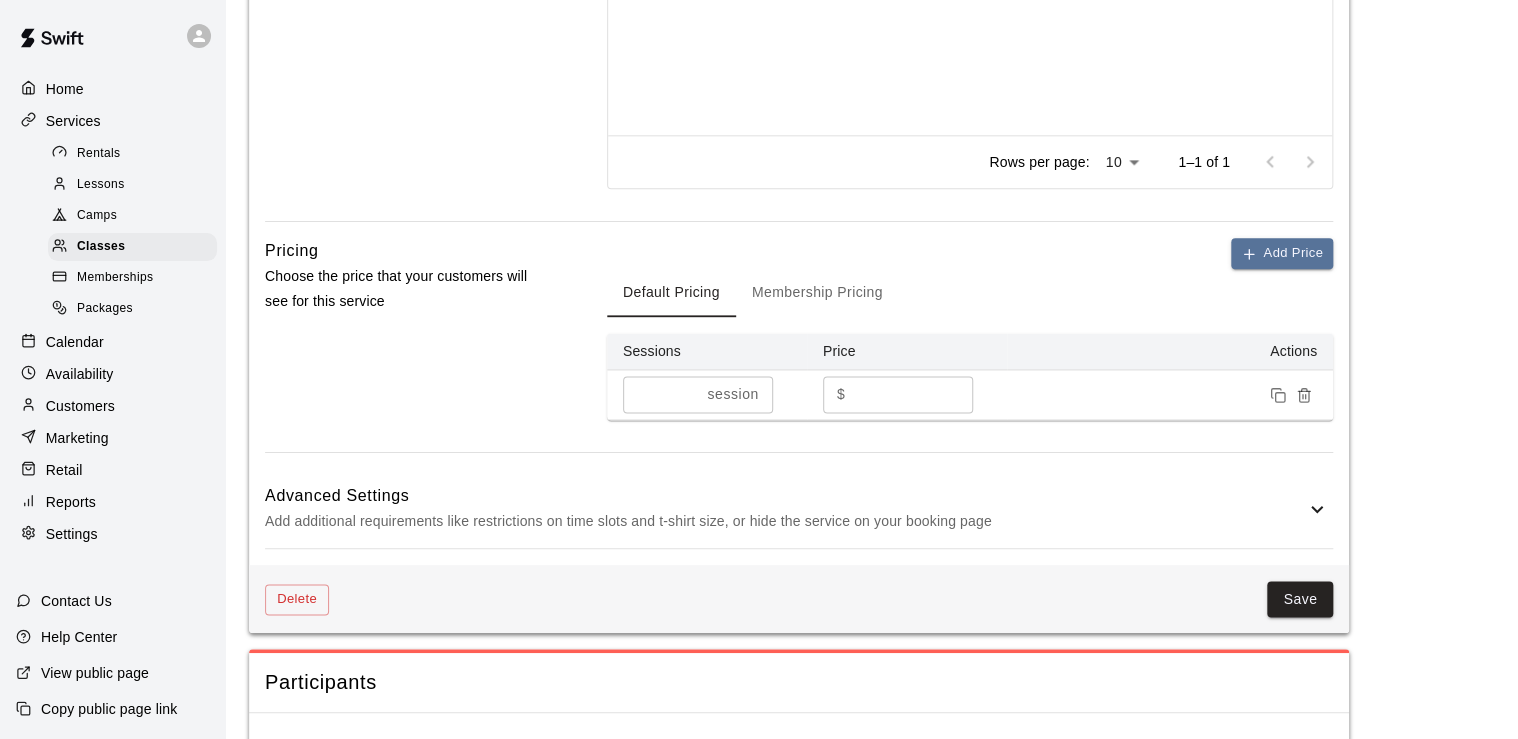 scroll, scrollTop: 1476, scrollLeft: 0, axis: vertical 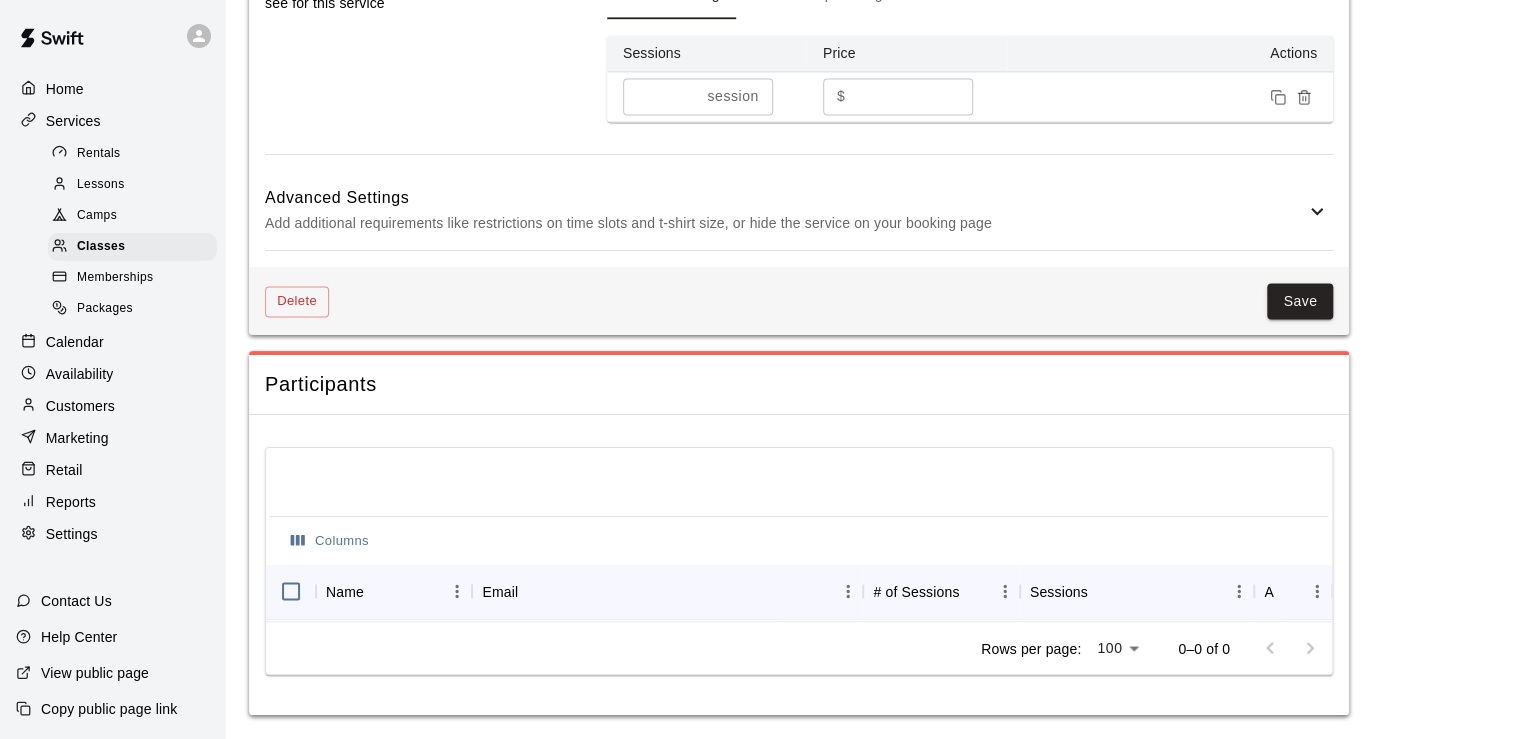 click on "Add additional requirements like restrictions on time slots and t-shirt size, or hide the service on your booking page" at bounding box center [785, 223] 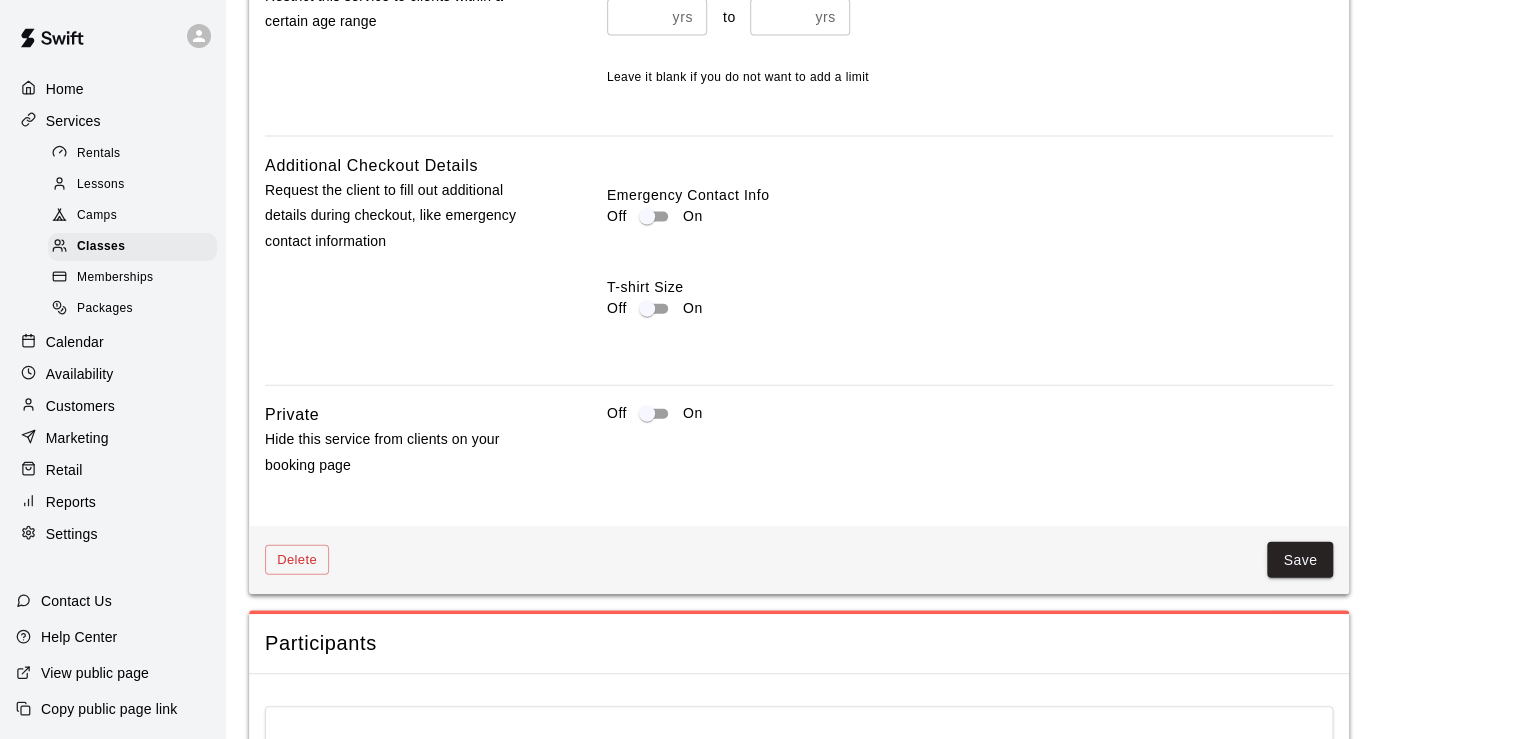 scroll, scrollTop: 2356, scrollLeft: 0, axis: vertical 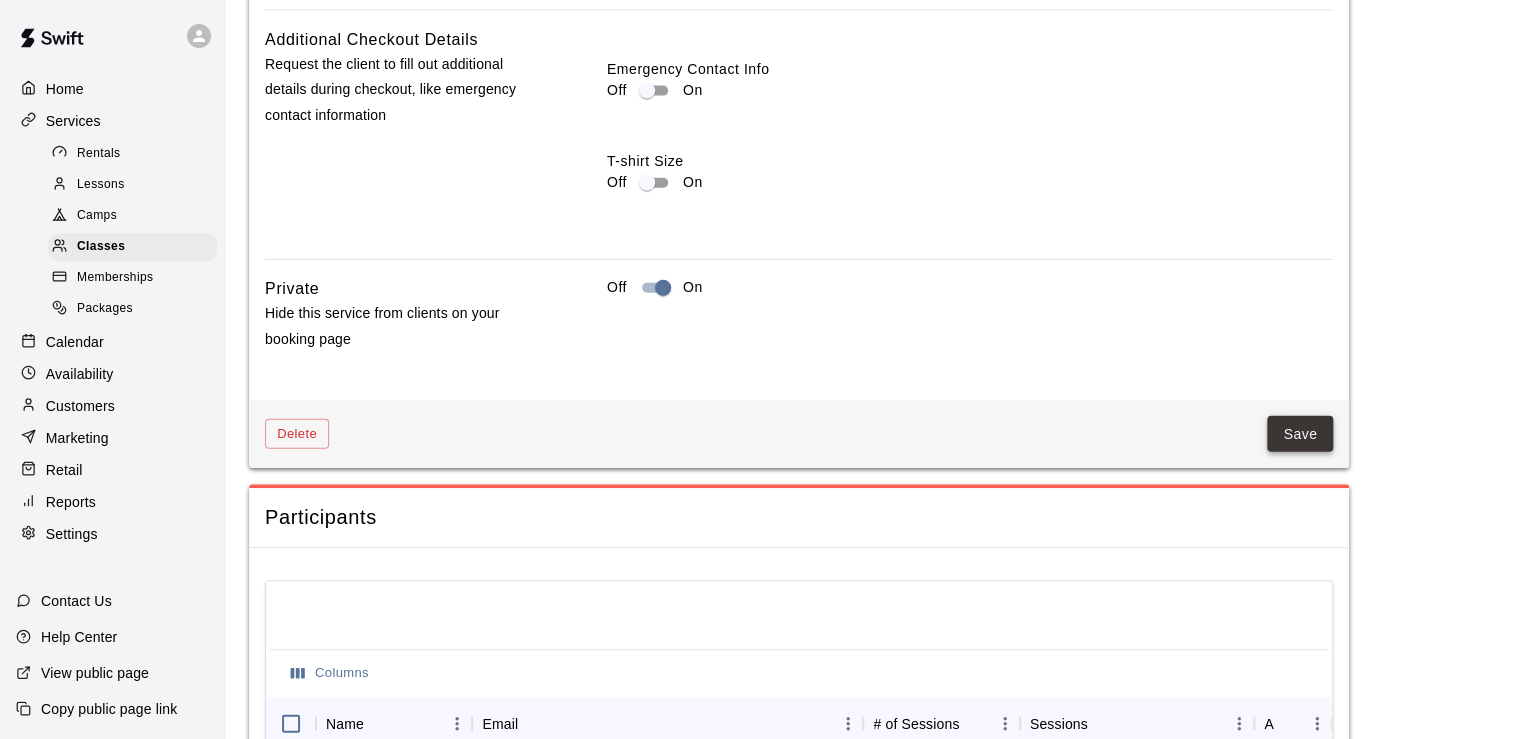 click on "Save" at bounding box center [1300, 434] 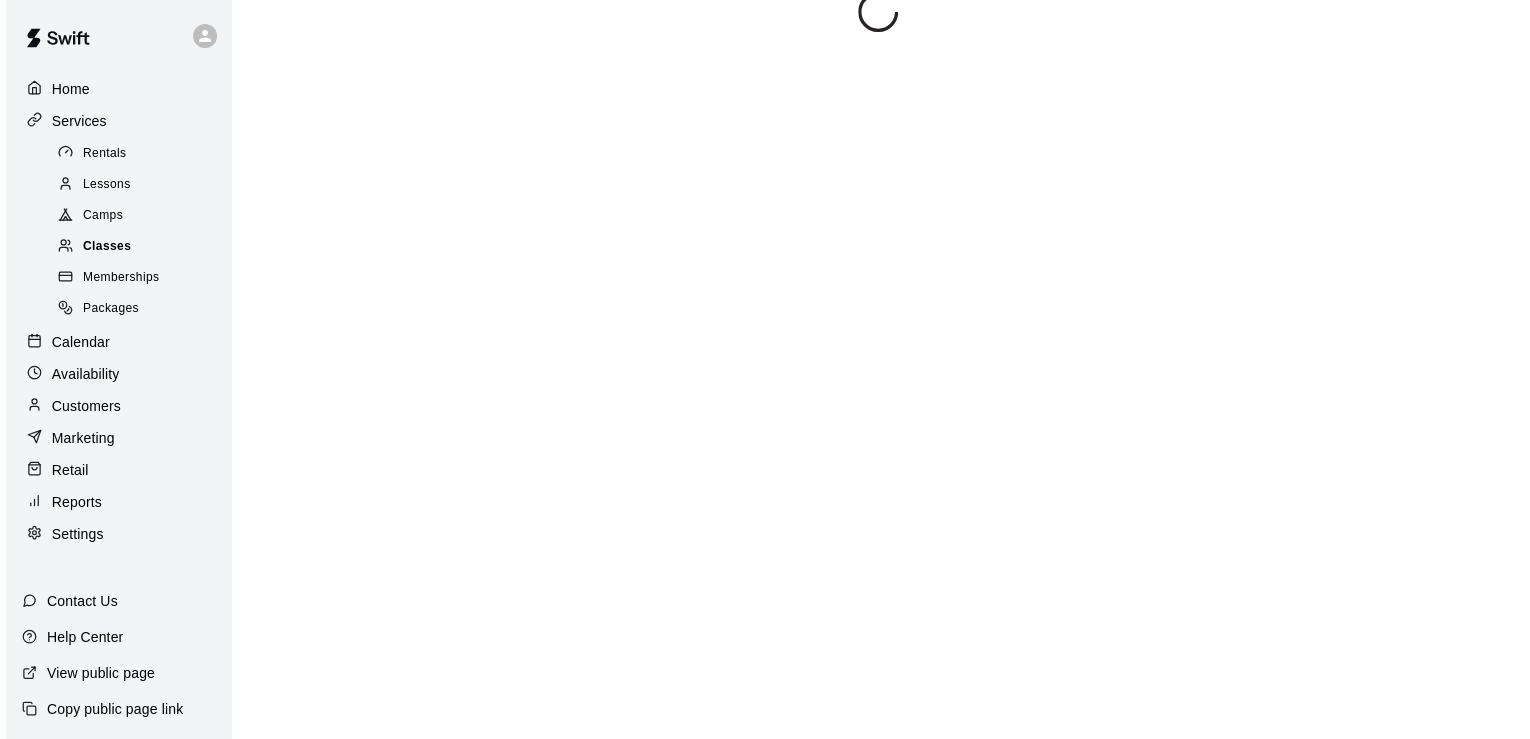 scroll, scrollTop: 0, scrollLeft: 0, axis: both 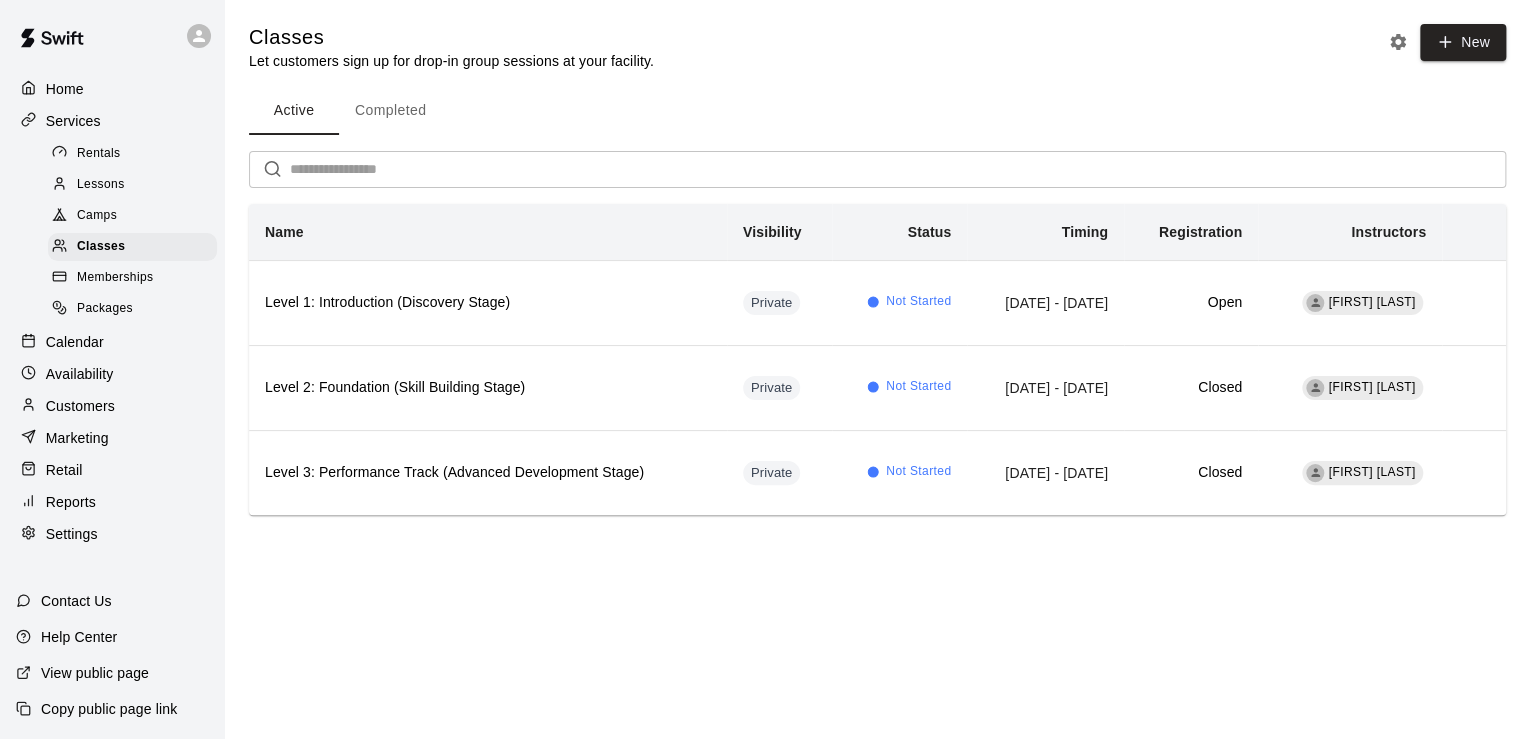click on "Memberships" at bounding box center (115, 278) 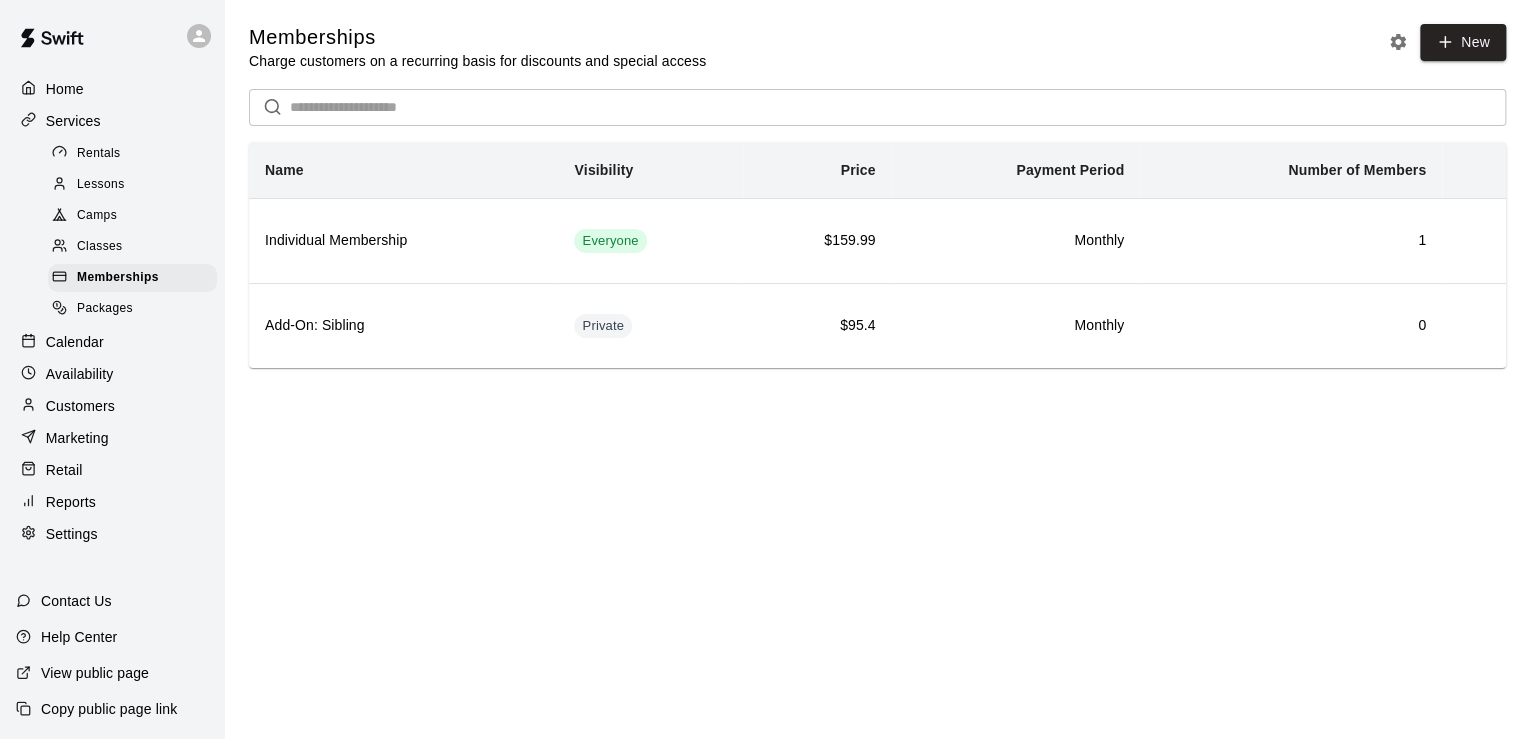 click on "Home Services Rentals Lessons Camps Classes Memberships Packages Calendar Availability Customers Marketing Retail Reports Settings Contact Us Help Center View public page Copy public page link Memberships Charge customers on a recurring basis for discounts and special access   New ​ Name Visibility Price Payment Period Number of Members Individual Membership Everyone $159.99 Monthly 1 Add-On: Sibling Private $95.4 Monthly 0 Swift - Memberships Close cross-small" at bounding box center (765, 212) 